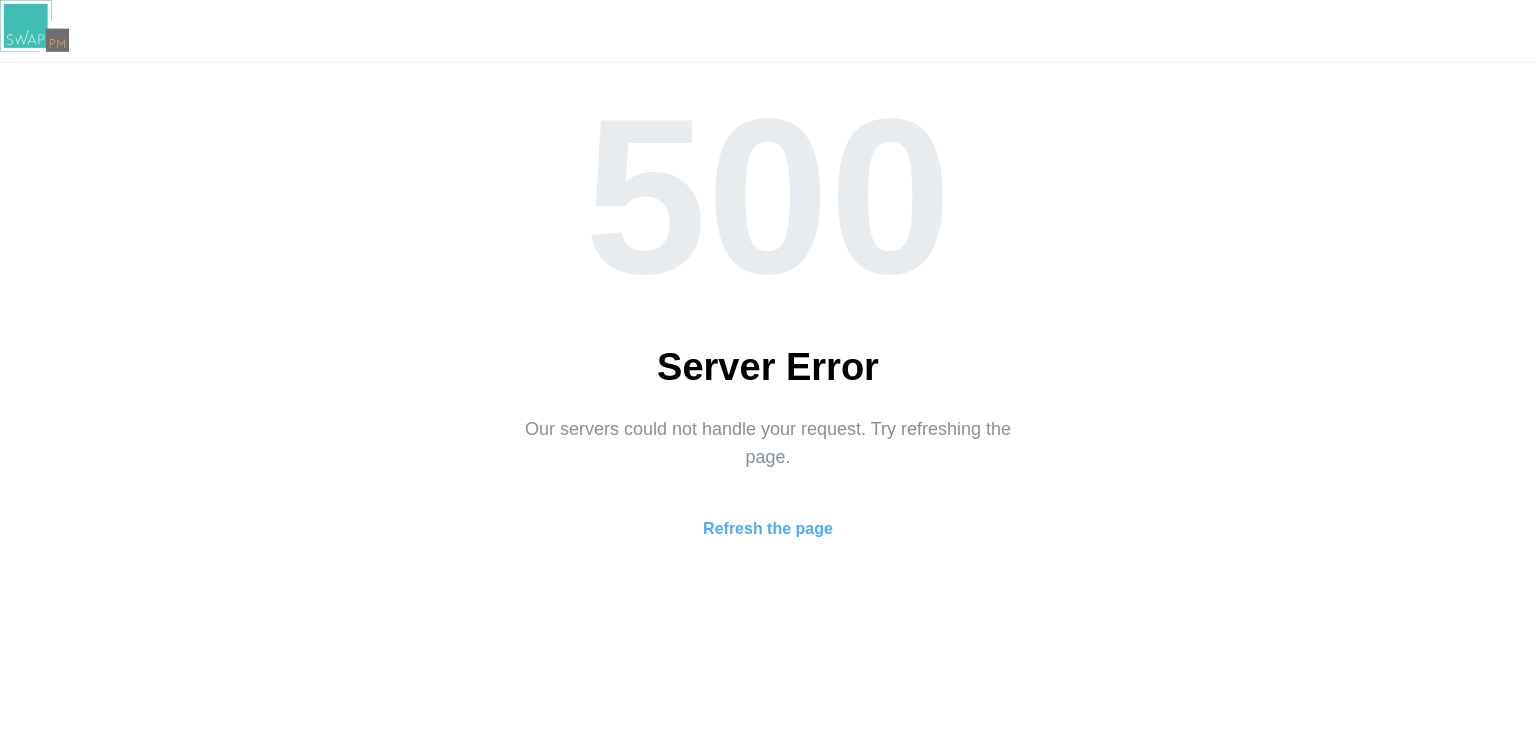 scroll, scrollTop: 0, scrollLeft: 0, axis: both 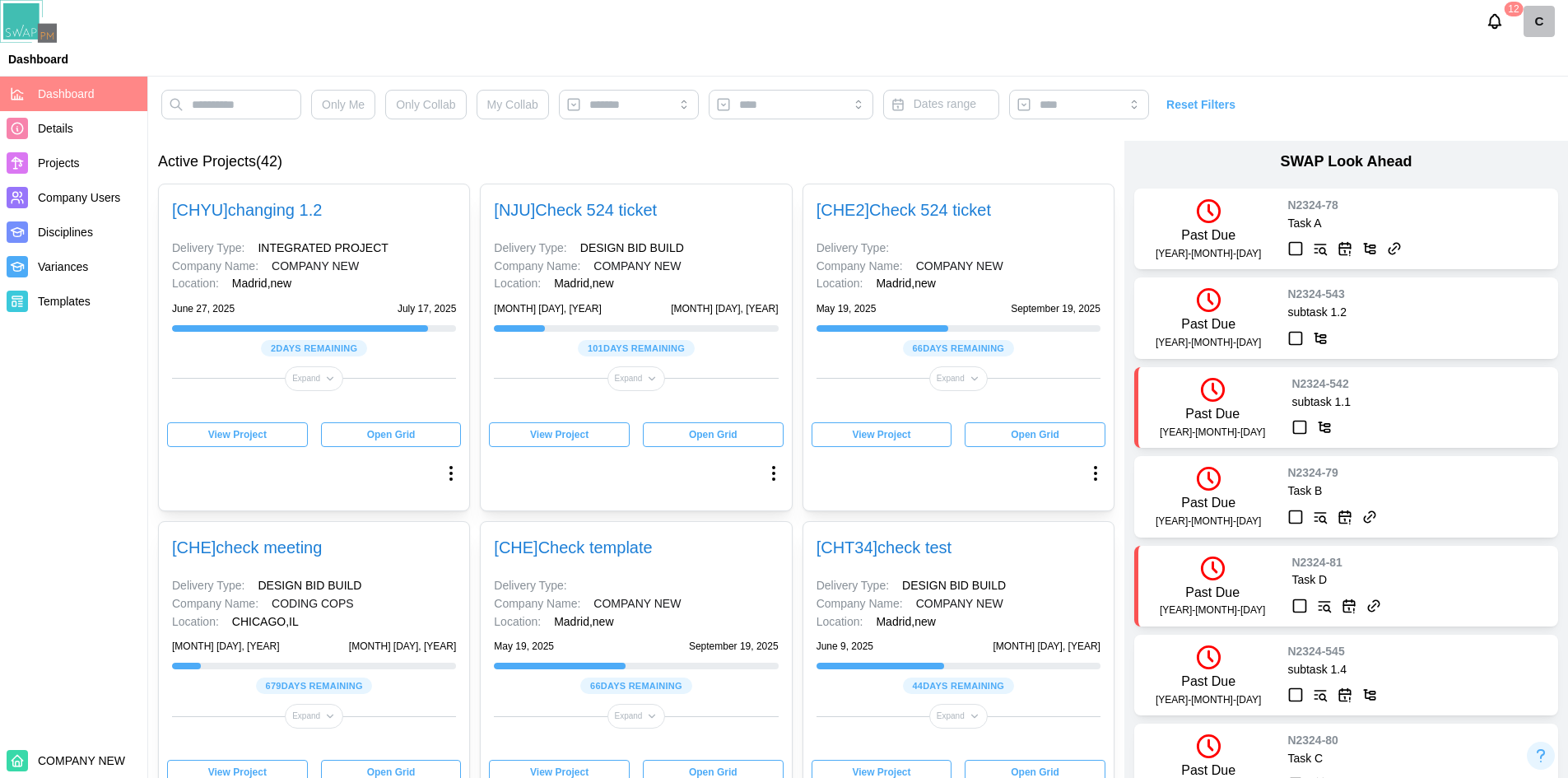 click on "Dashboard Details Projects Company Users Disciplines Variances Templates COMPANY NEW" at bounding box center [74, 427] 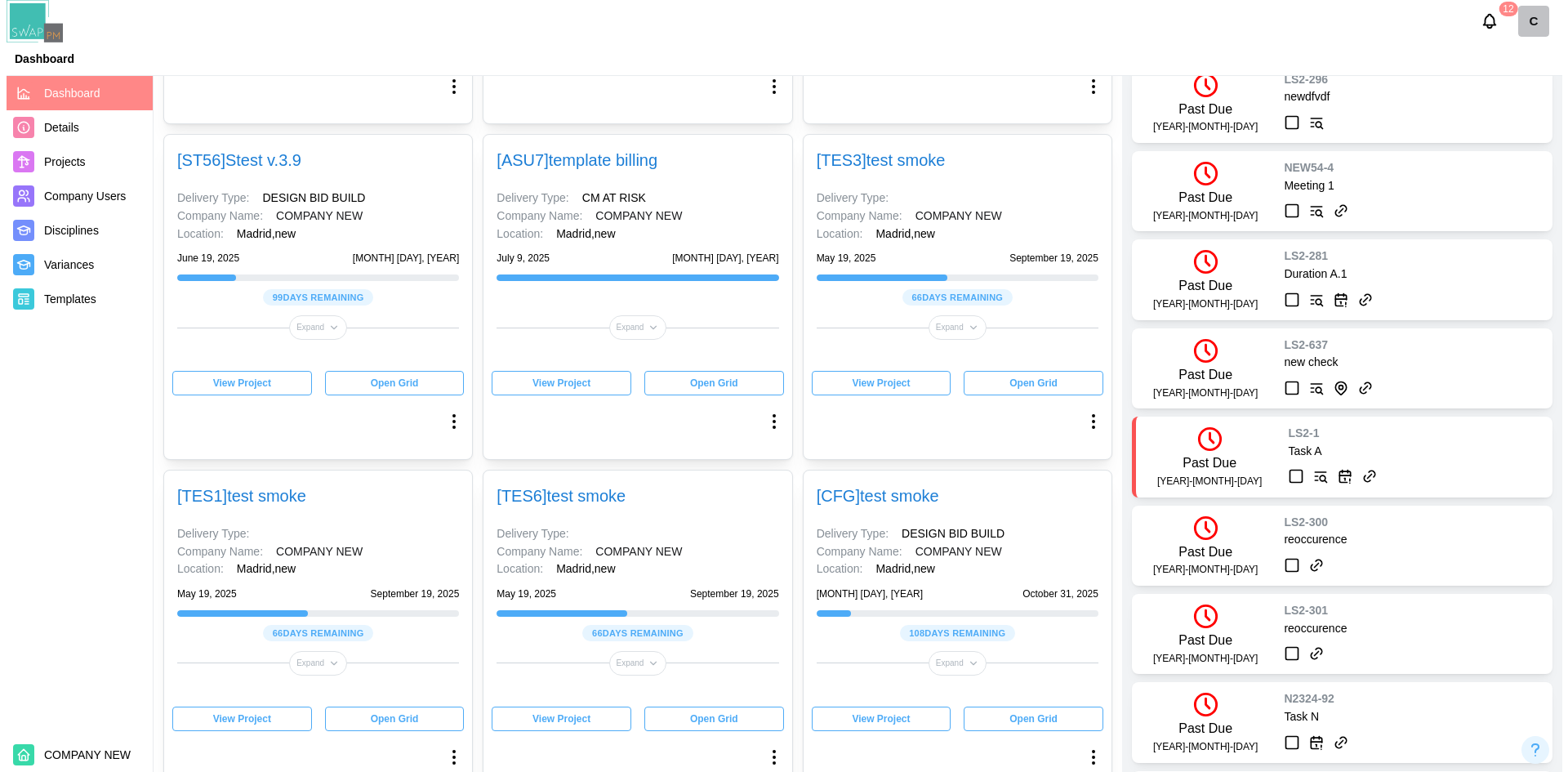 scroll, scrollTop: 3186, scrollLeft: 0, axis: vertical 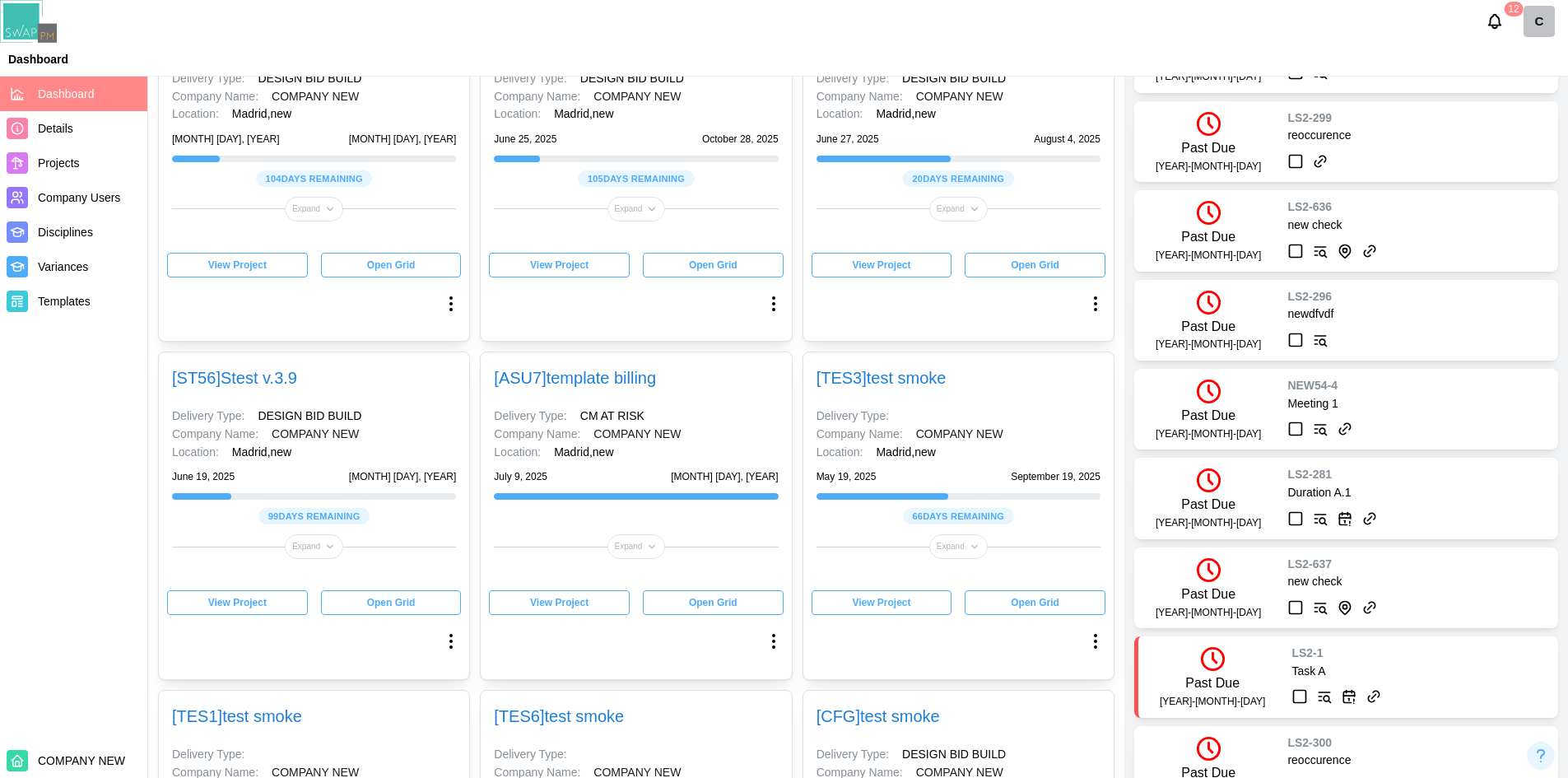 click on "C" at bounding box center [1539, 21] 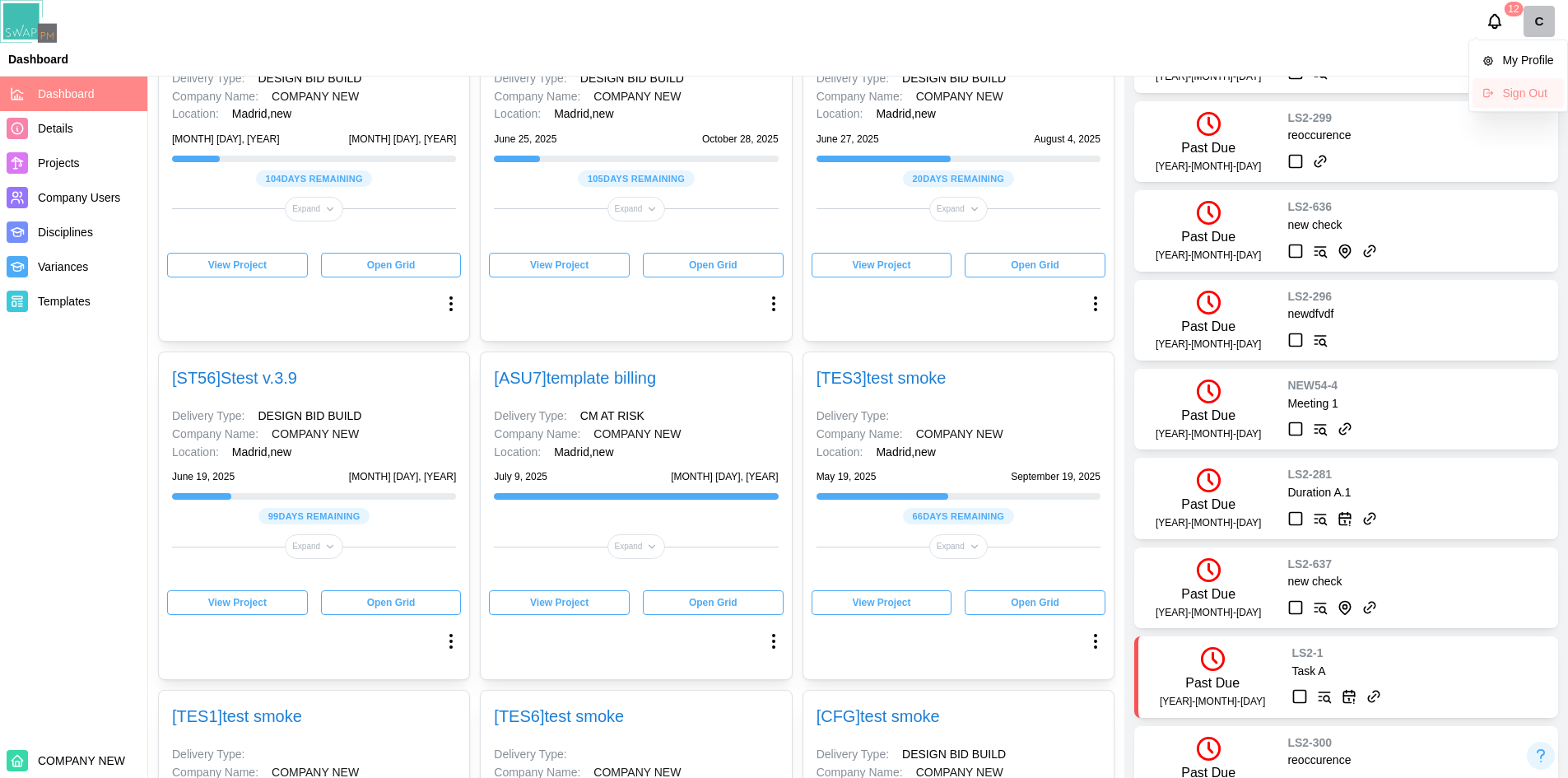 click on "Sign Out" at bounding box center [1528, 93] 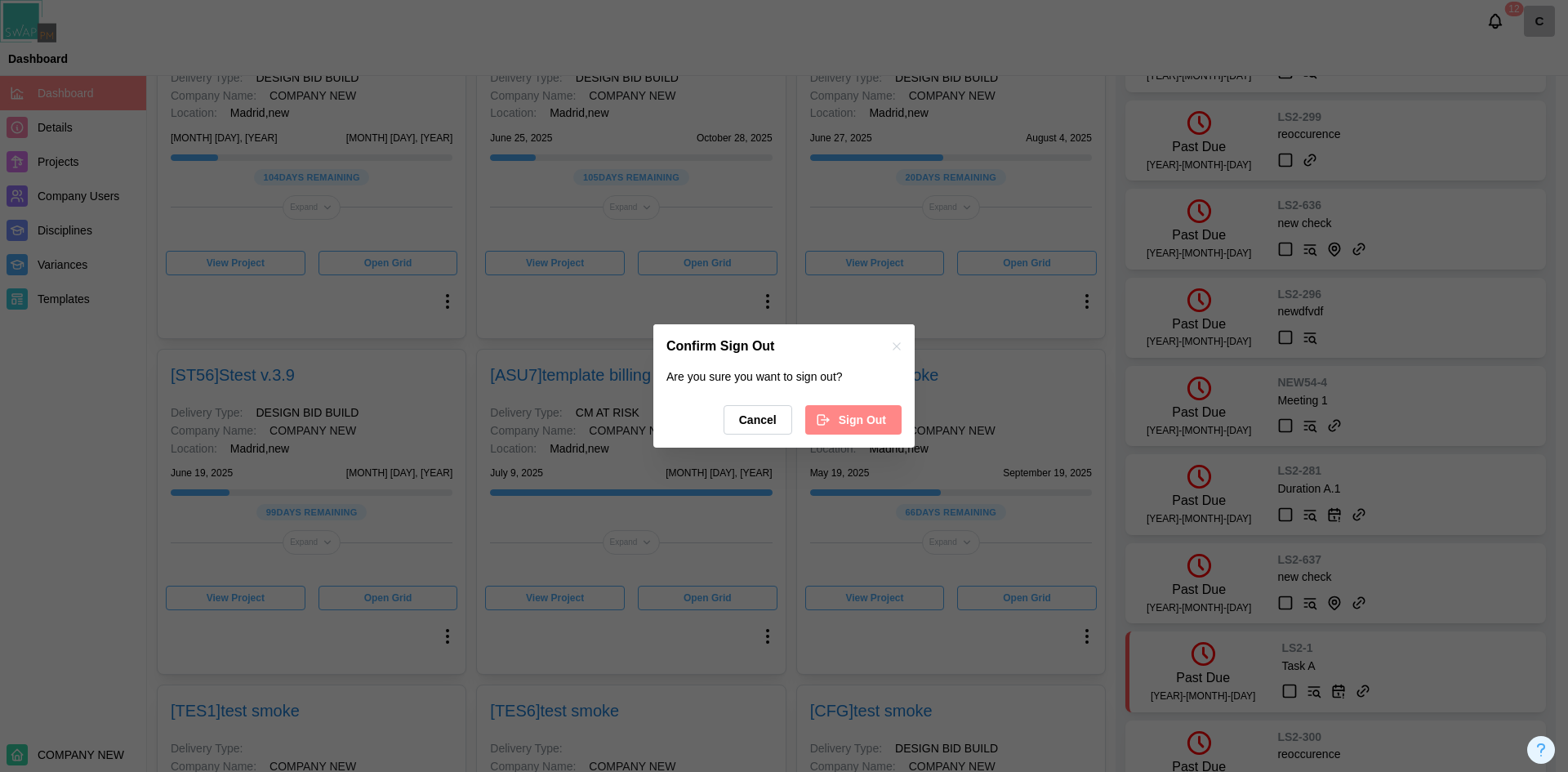click on "Sign Out" at bounding box center (862, 420) 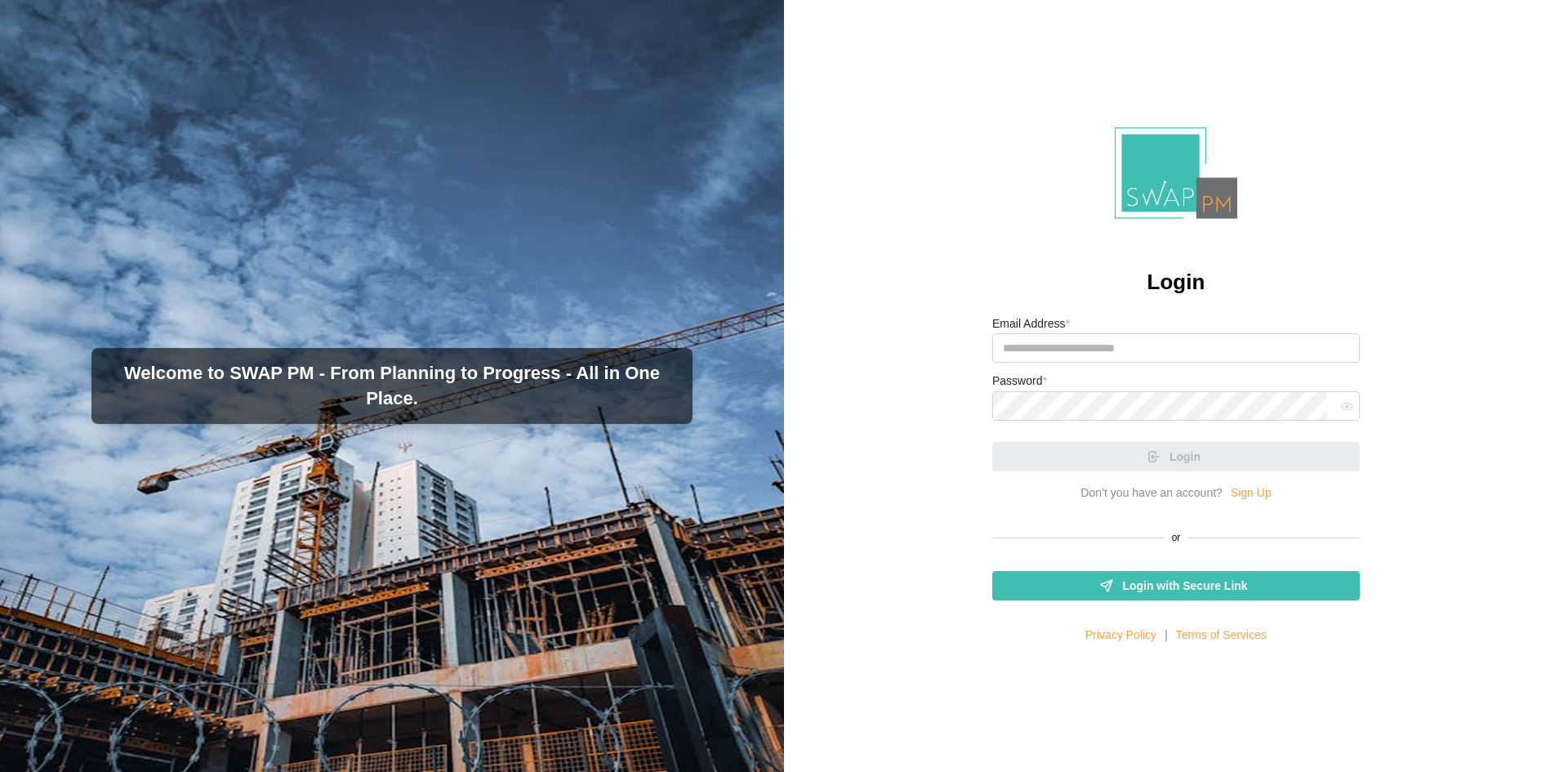 scroll, scrollTop: 0, scrollLeft: 0, axis: both 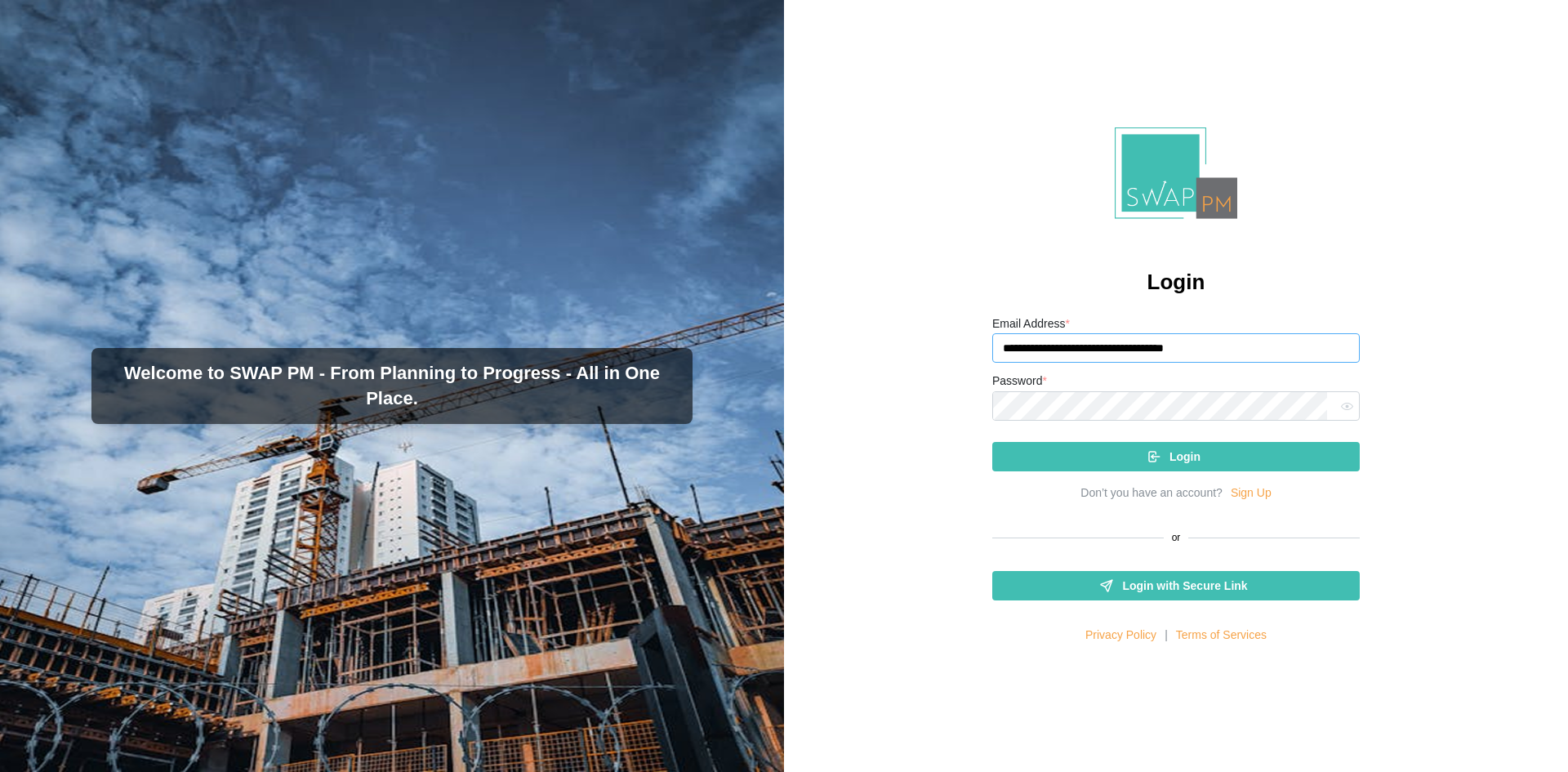click on "**********" at bounding box center (1176, 348) 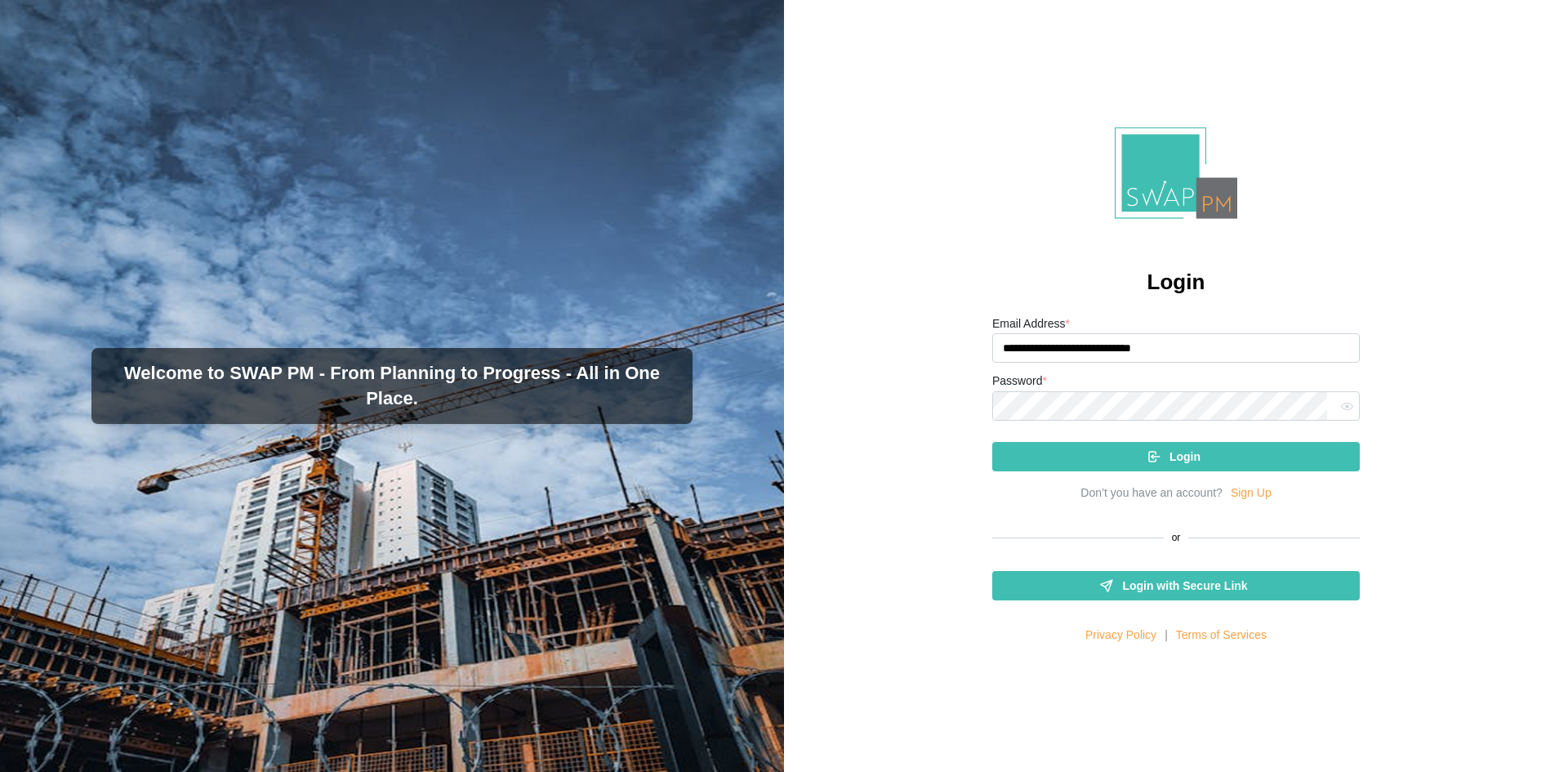 click on "**********" at bounding box center [1176, 348] 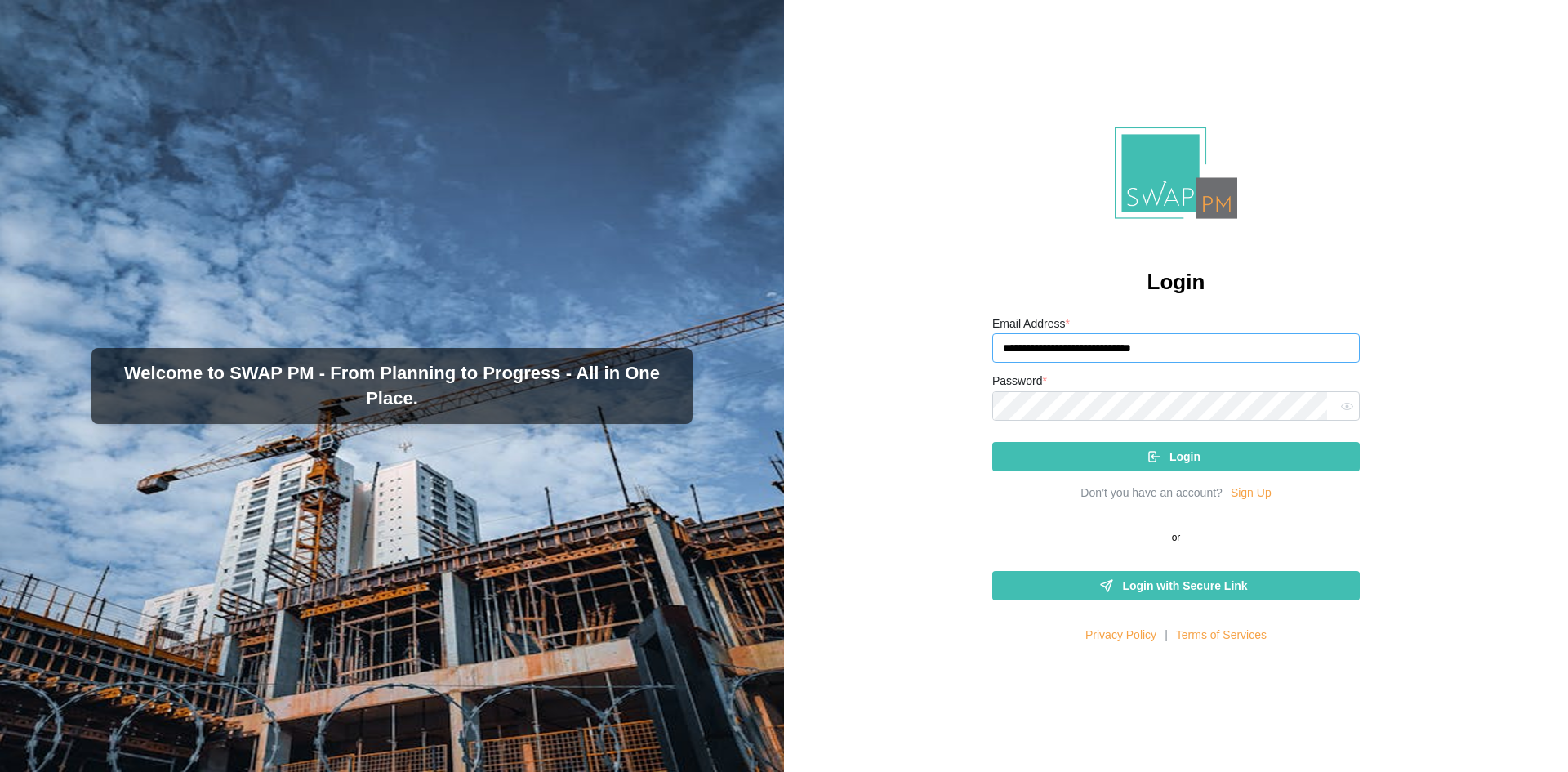 drag, startPoint x: 1216, startPoint y: 354, endPoint x: 969, endPoint y: 354, distance: 247 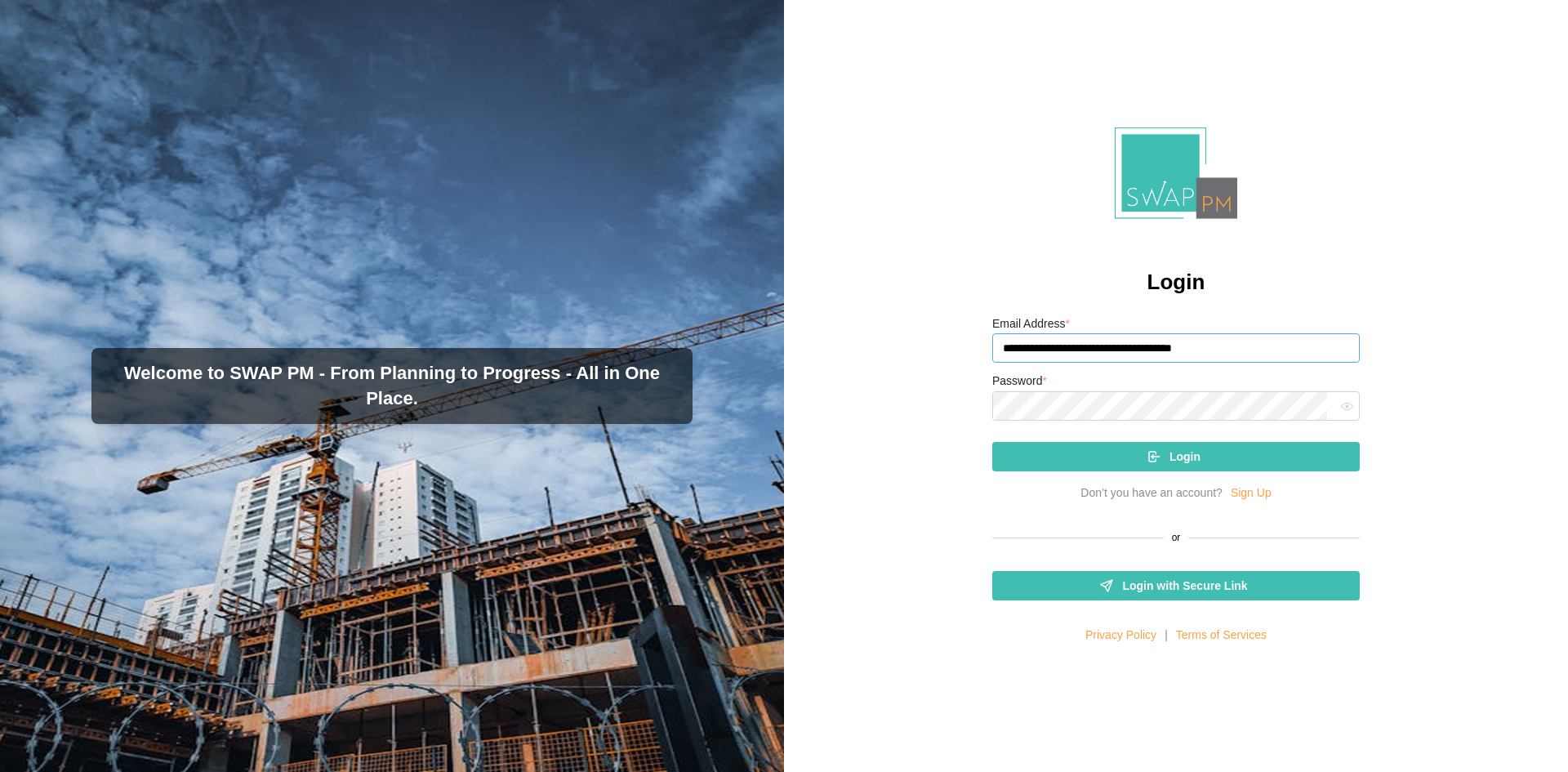 type on "**********" 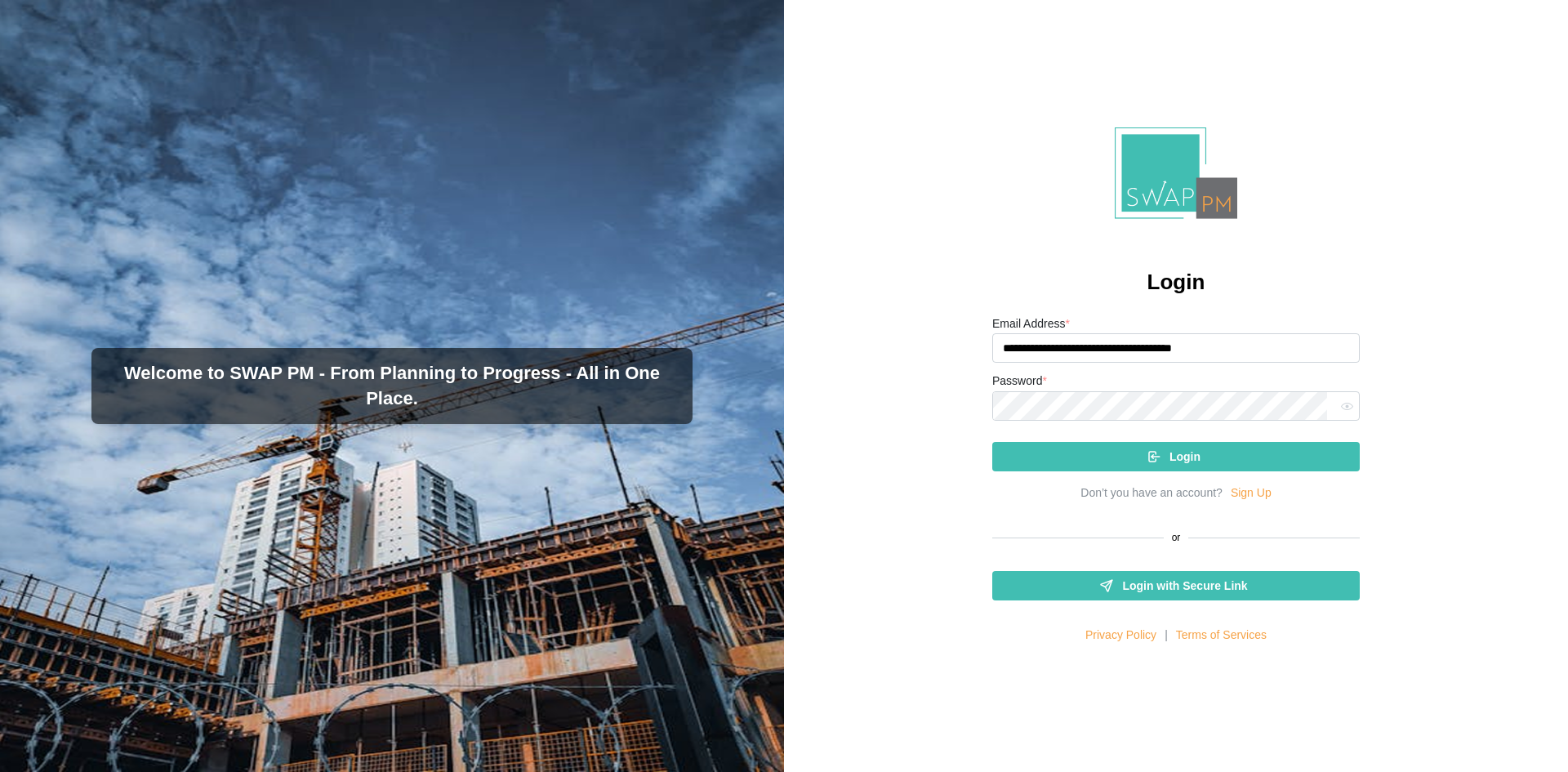 click 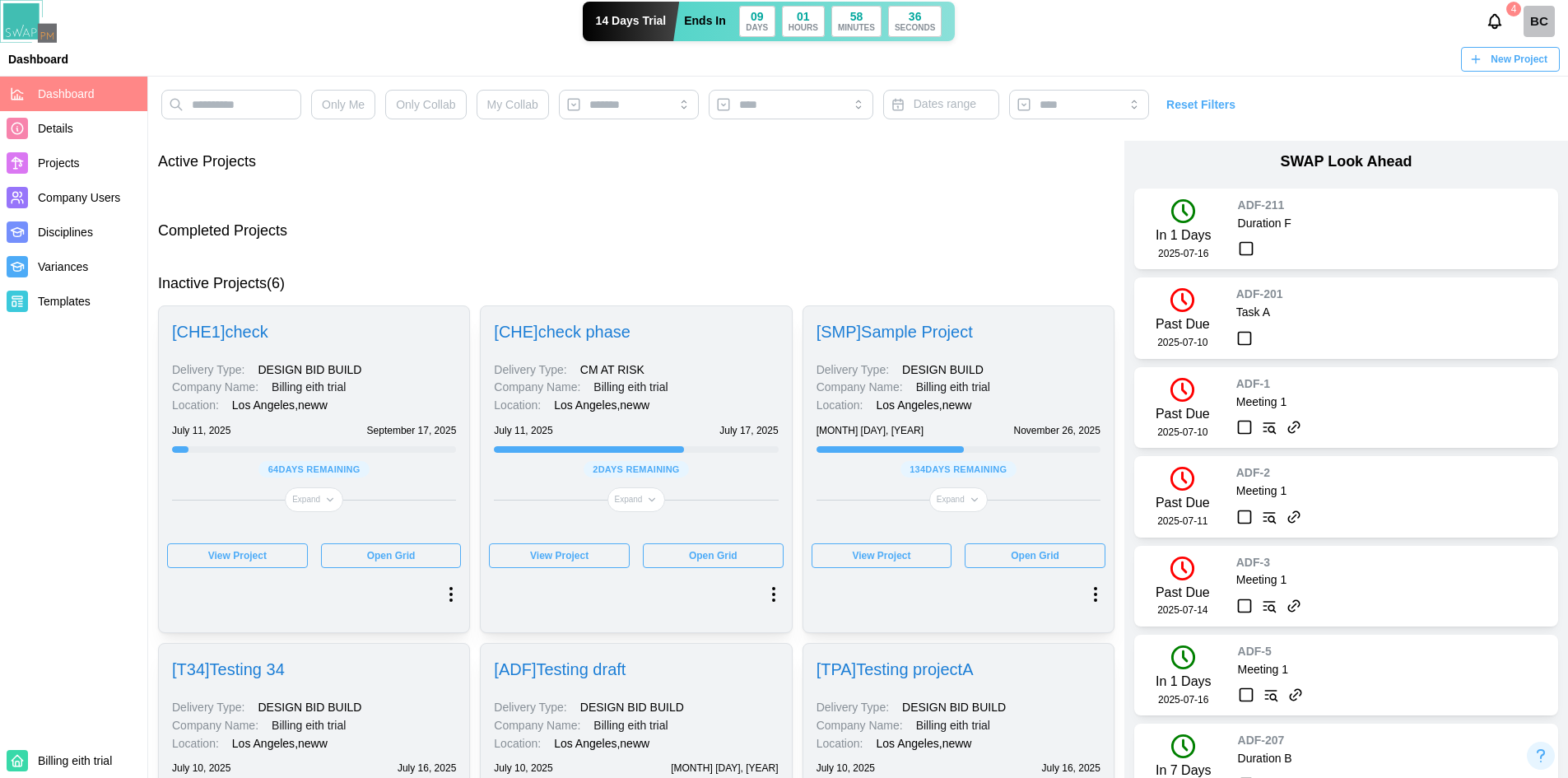 click on "Projects" at bounding box center [58, 163] 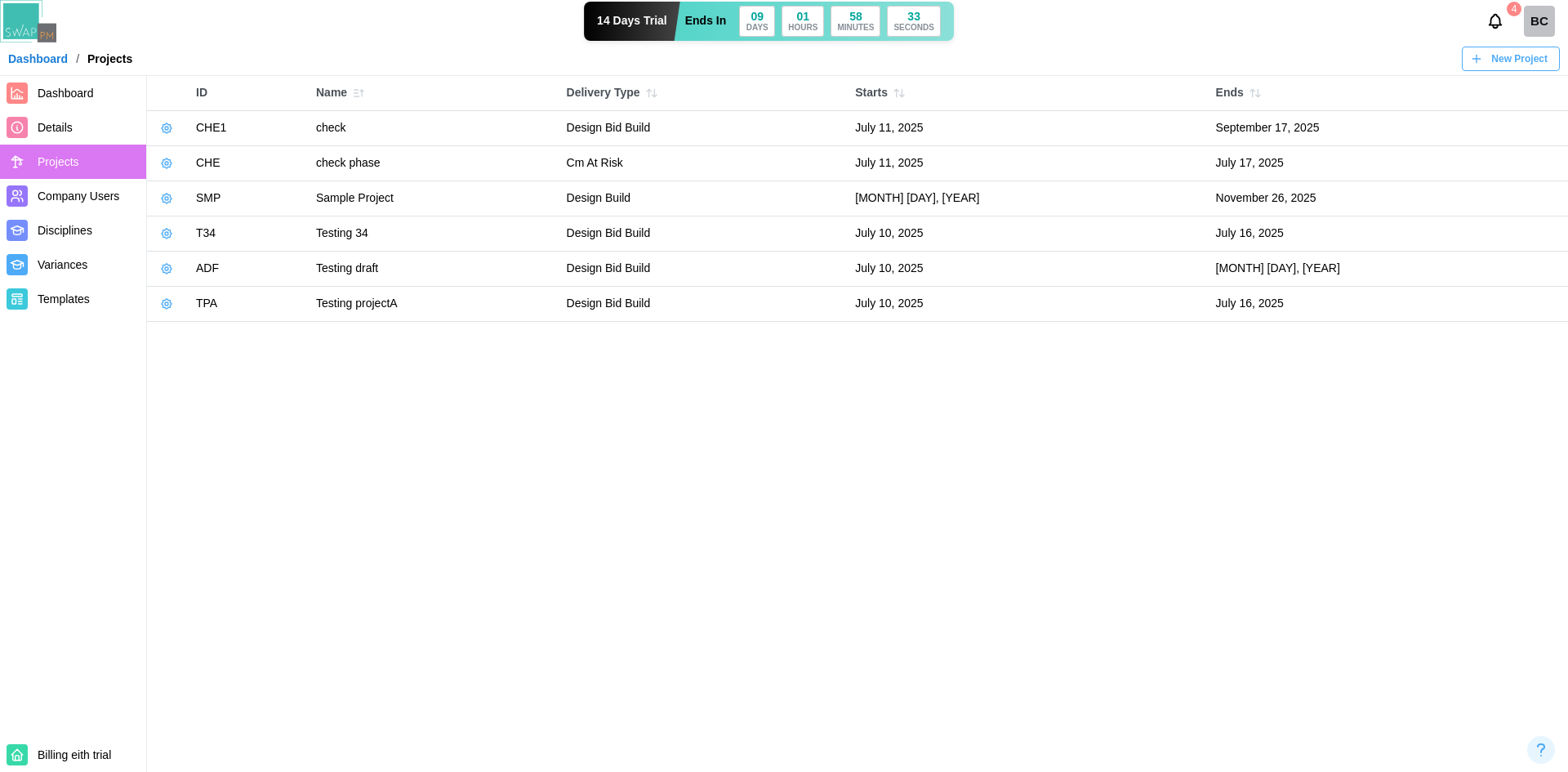 click on "Company Users" at bounding box center [78, 196] 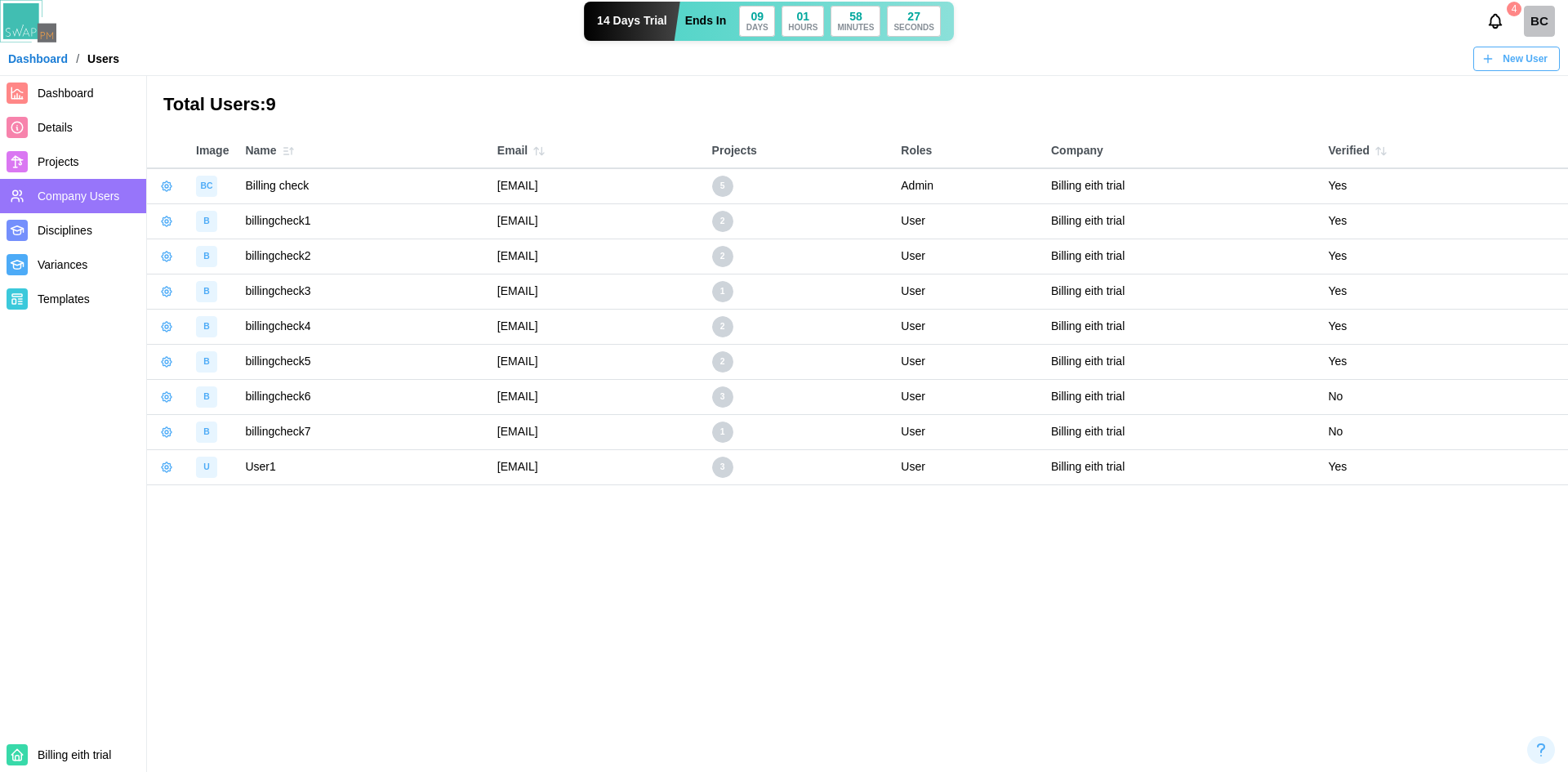 click on "Projects" at bounding box center (58, 162) 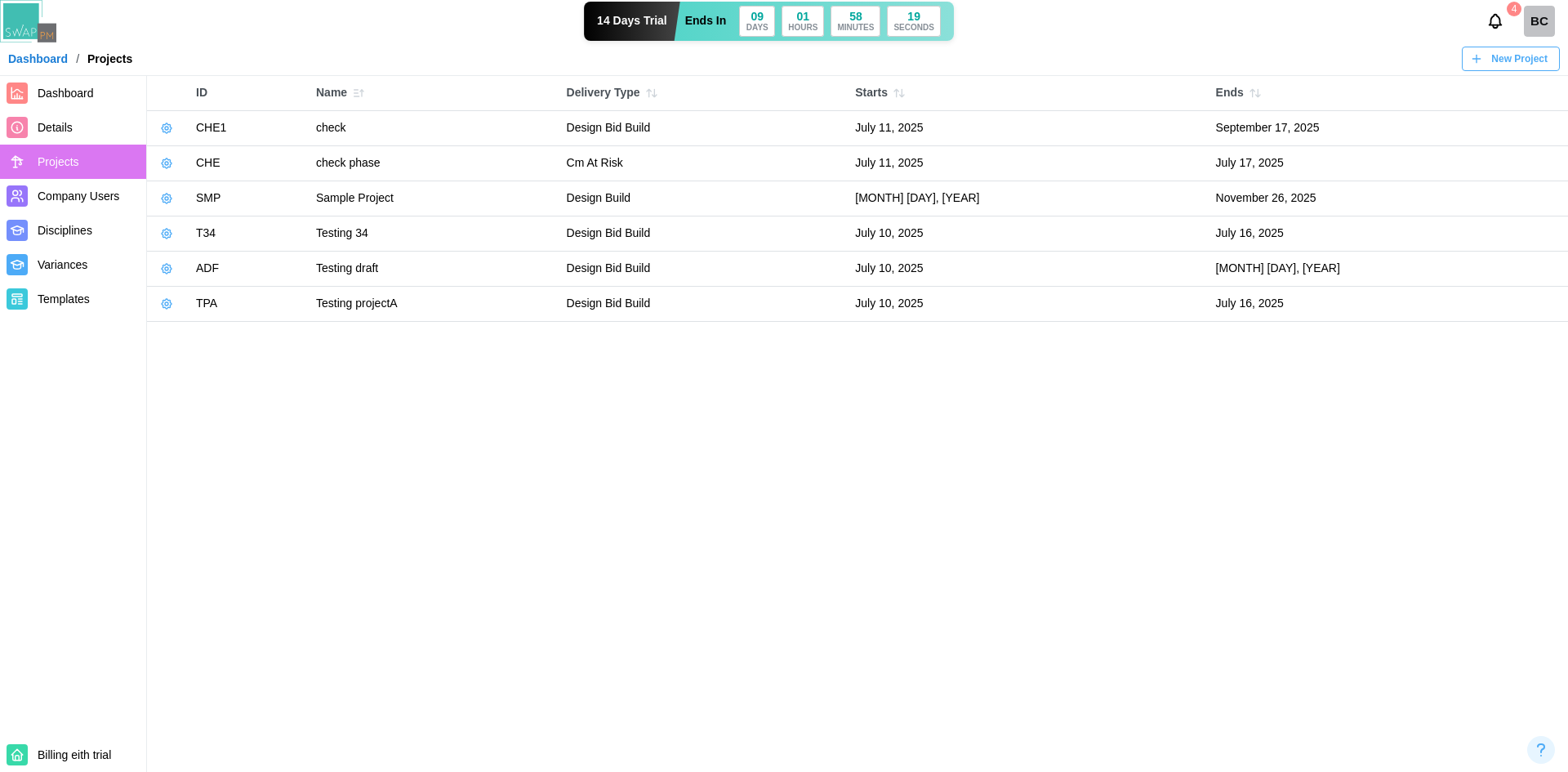 click 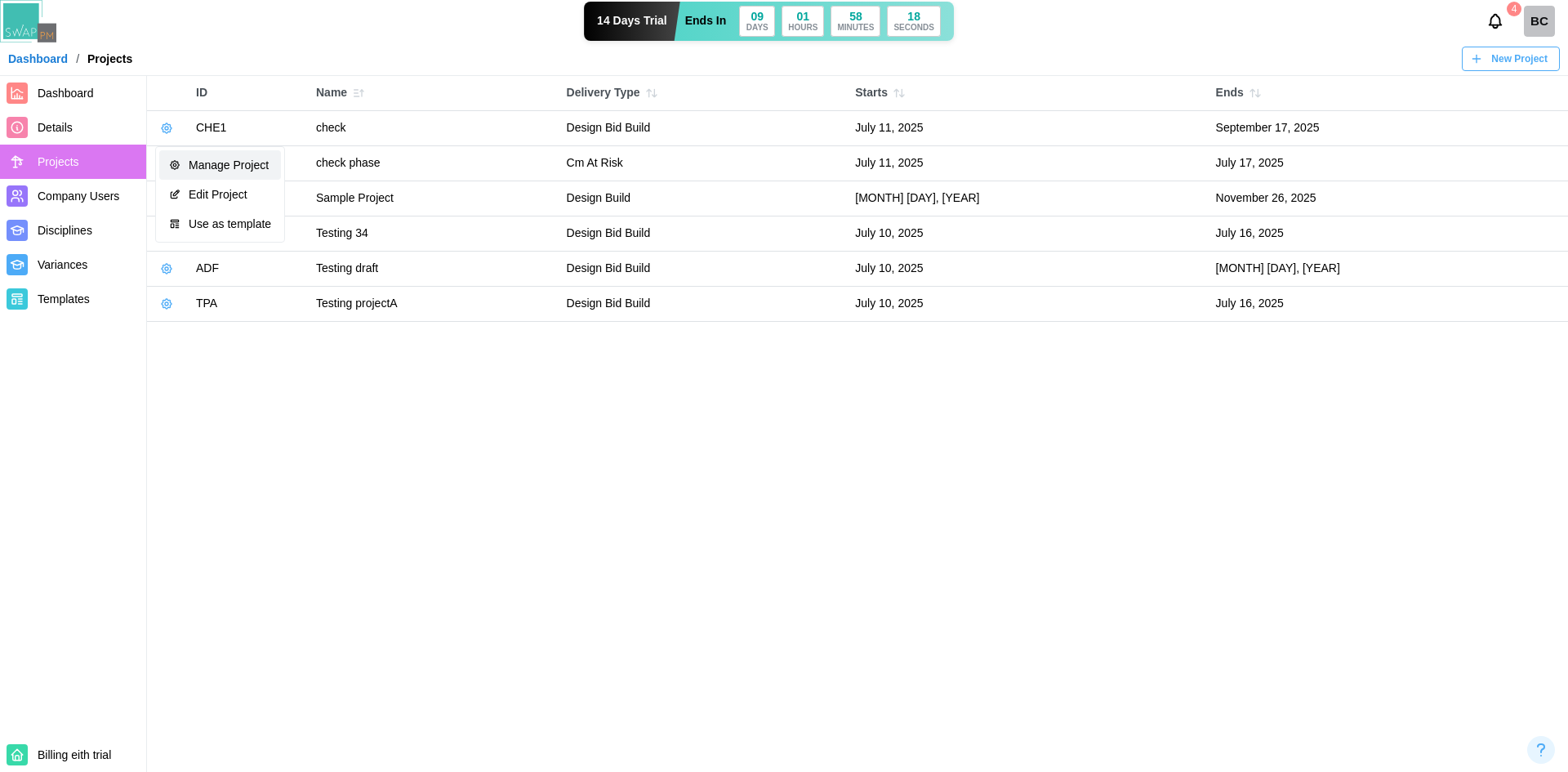 click 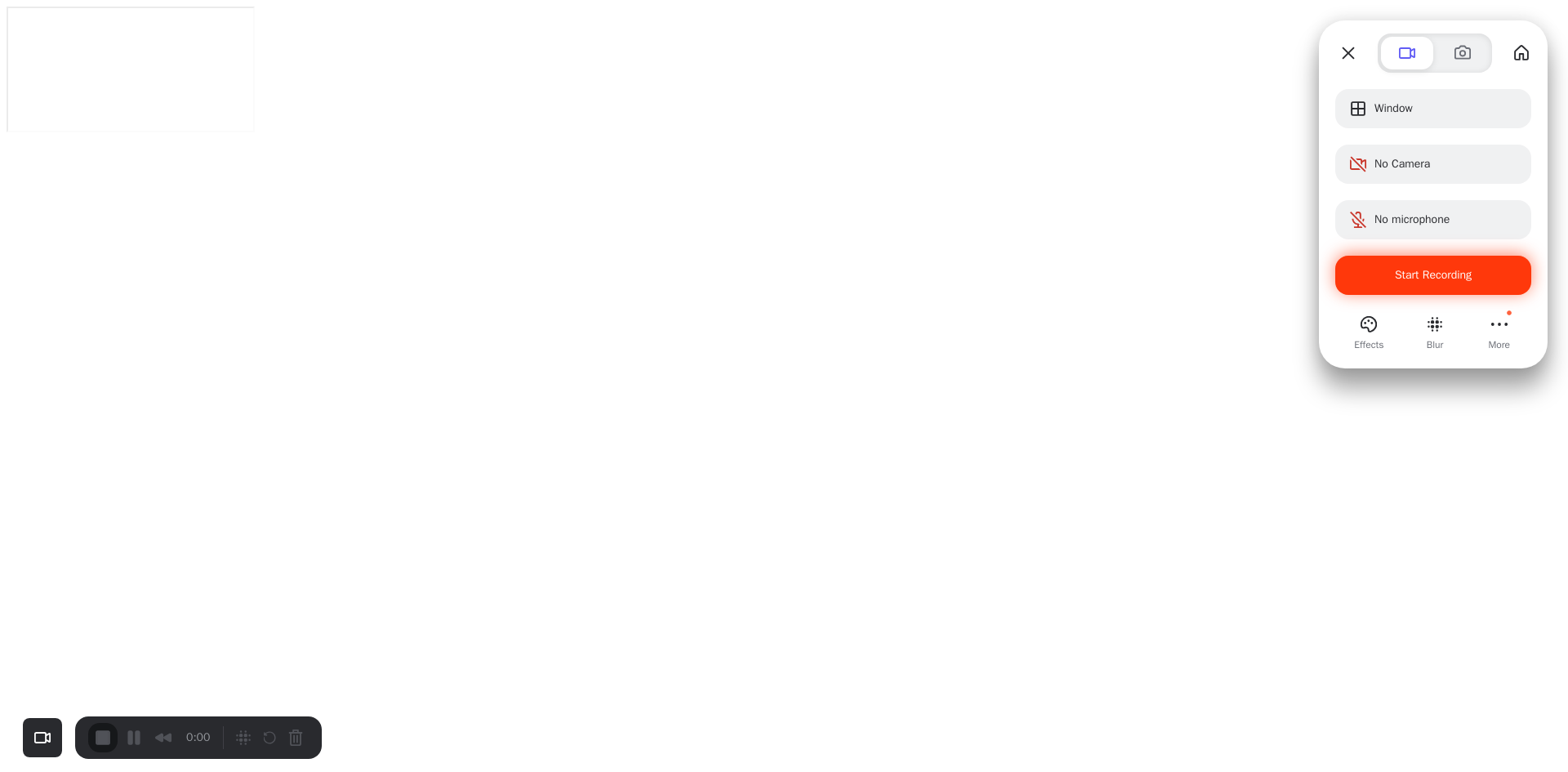 click on "Start Recording" at bounding box center [1433, 275] 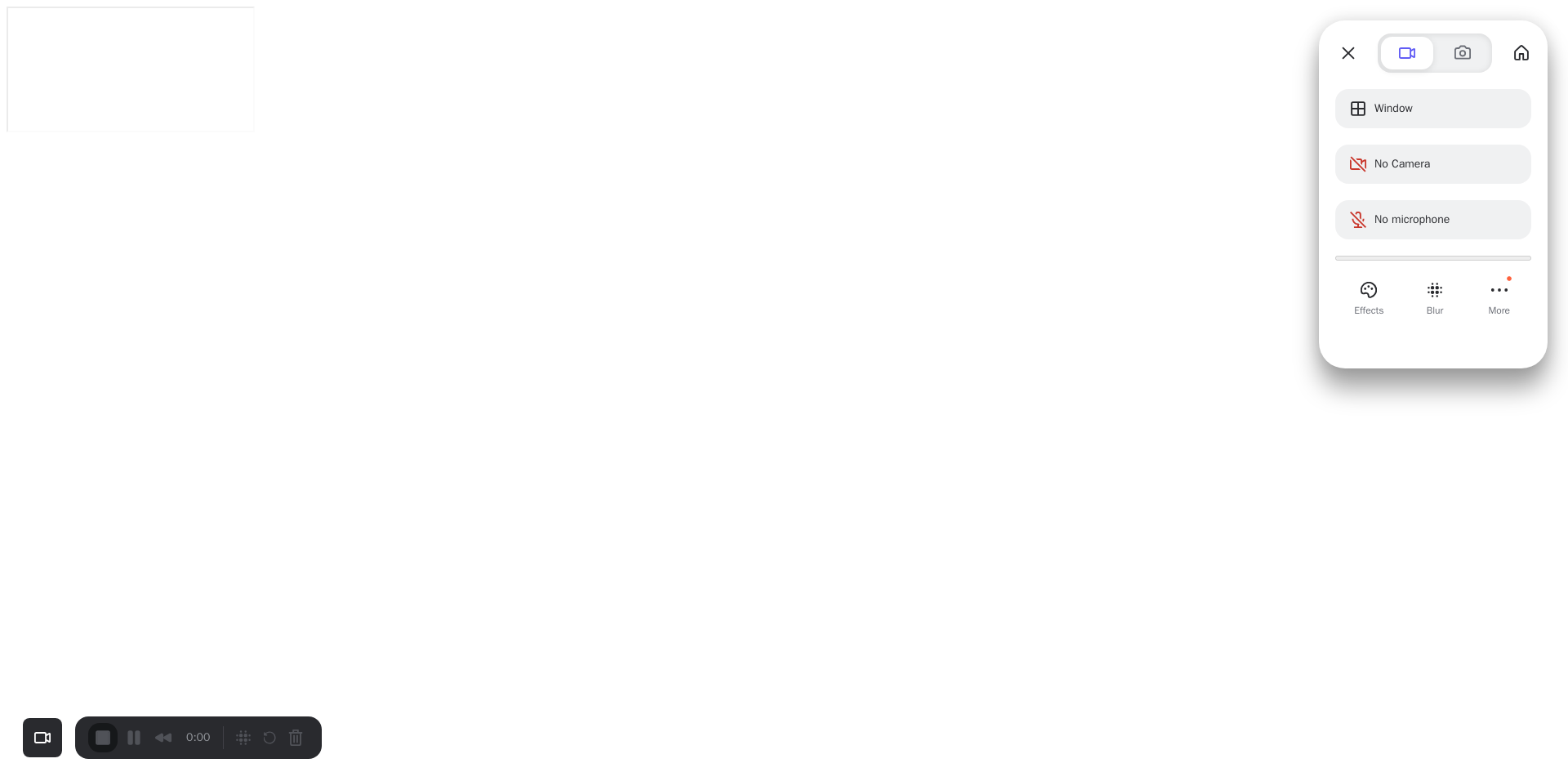 click on "Yes, proceed" at bounding box center (512, 1699) 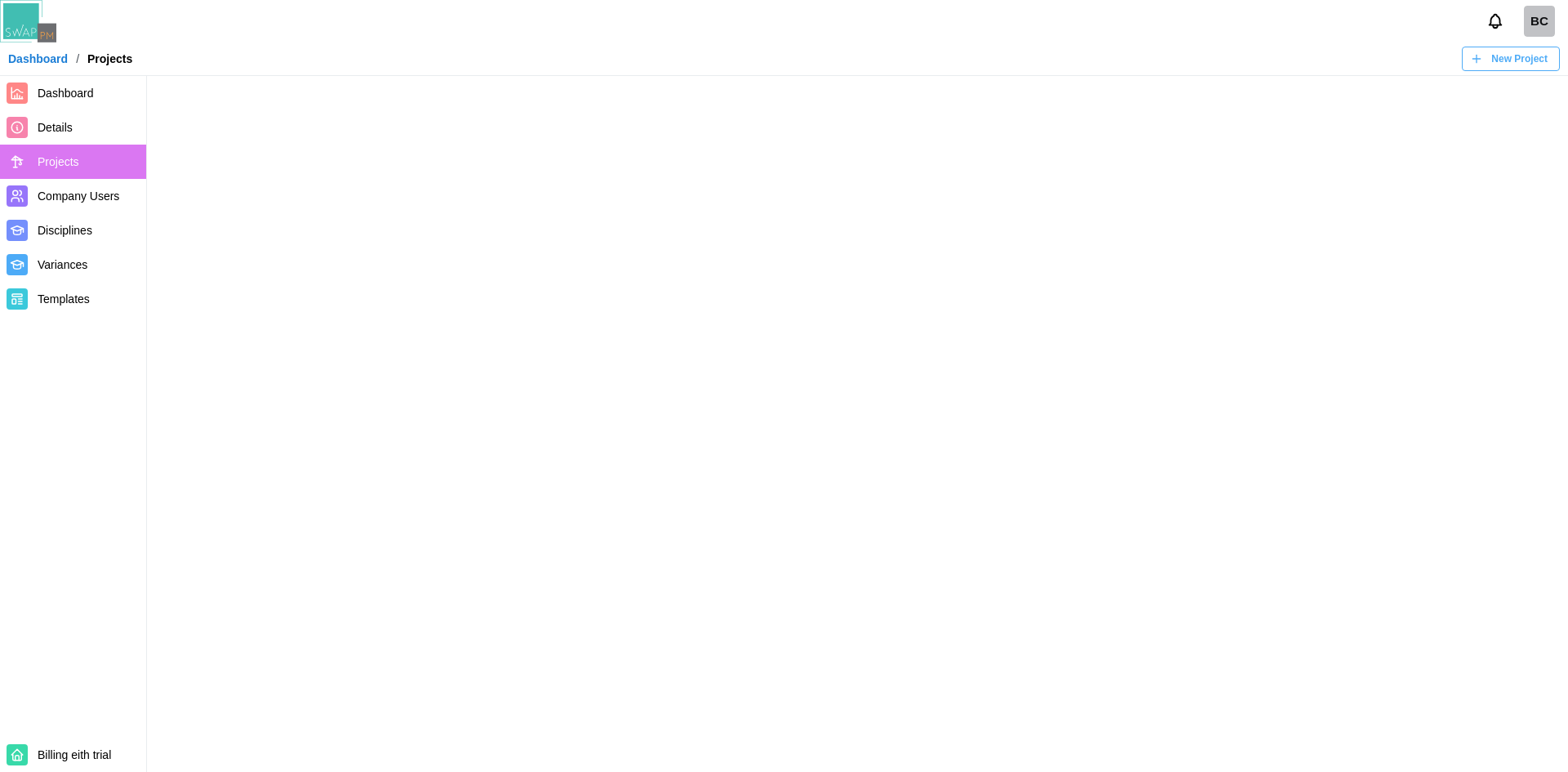 scroll, scrollTop: 0, scrollLeft: 0, axis: both 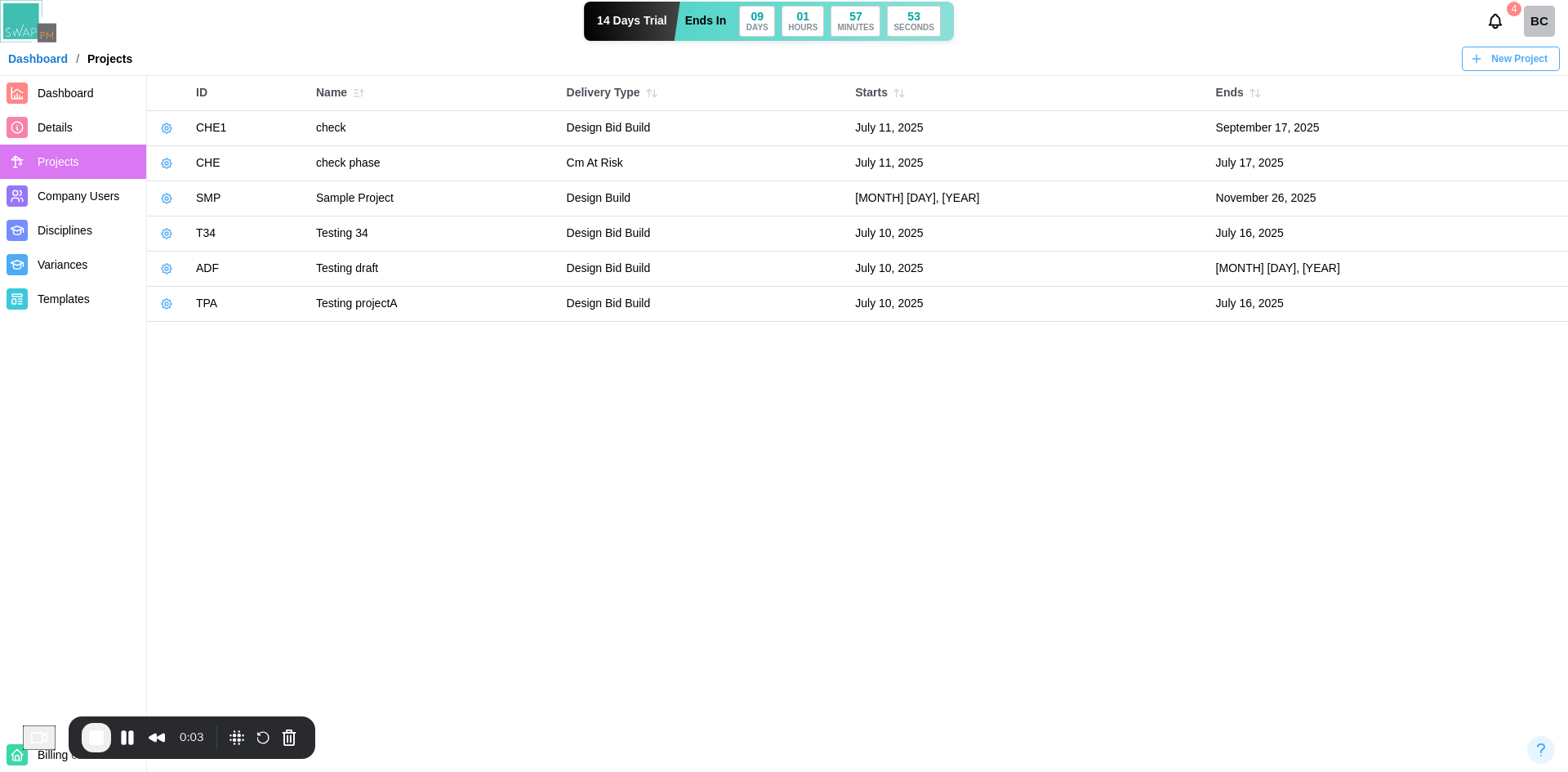 click 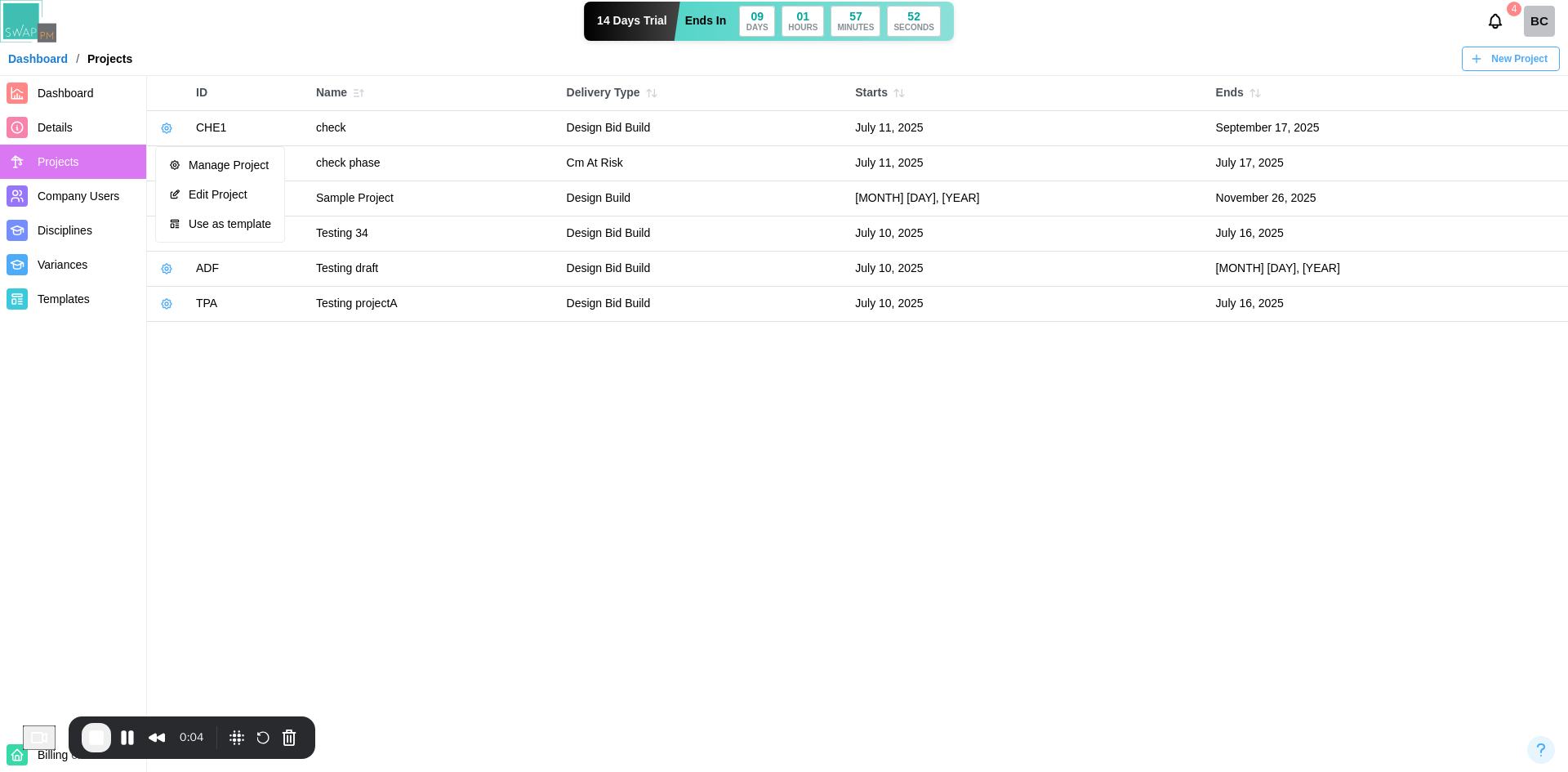 drag, startPoint x: 519, startPoint y: 422, endPoint x: 519, endPoint y: 395, distance: 27 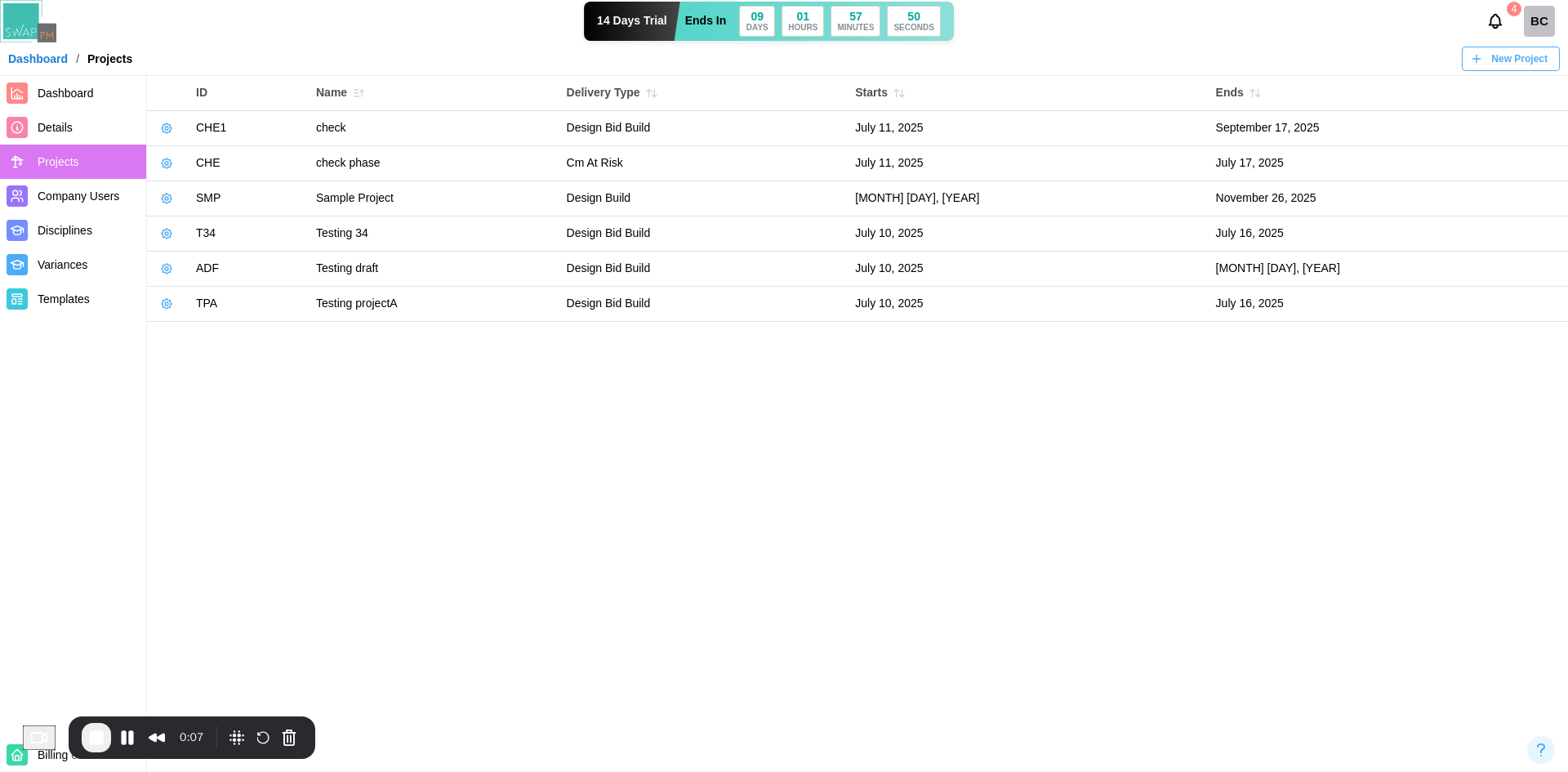 click 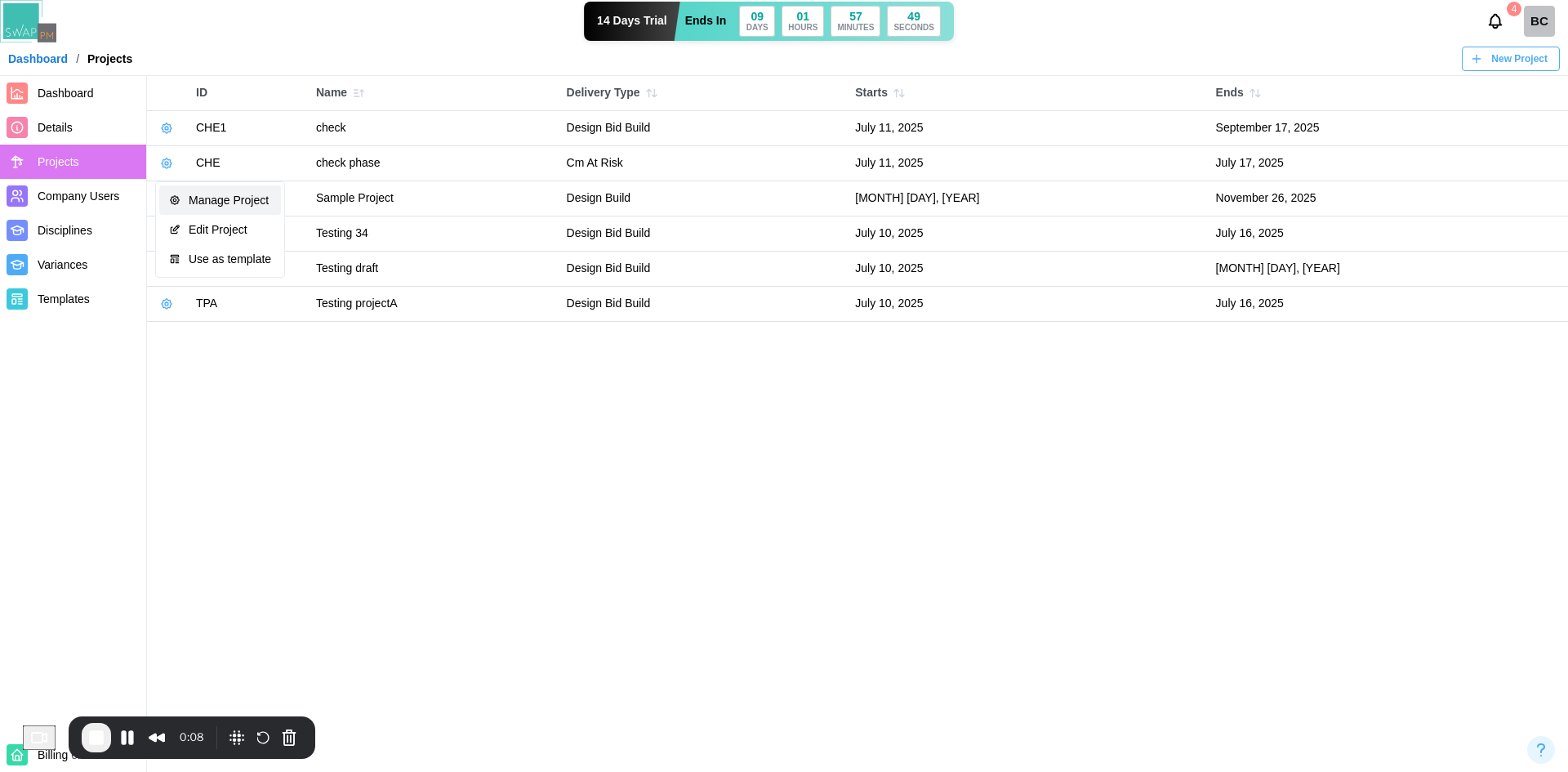 click on "Manage Project" at bounding box center [220, 200] 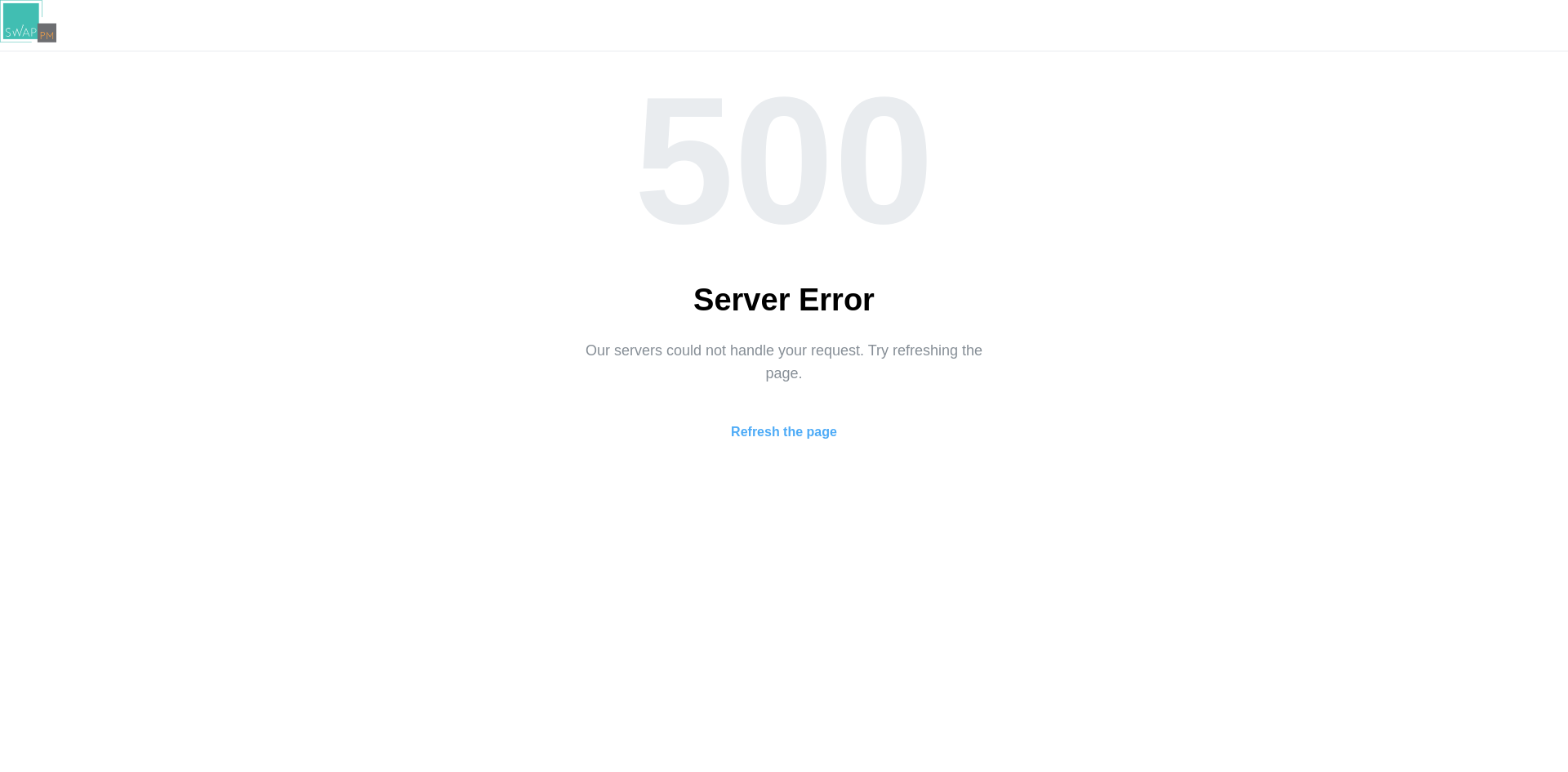 scroll, scrollTop: 0, scrollLeft: 0, axis: both 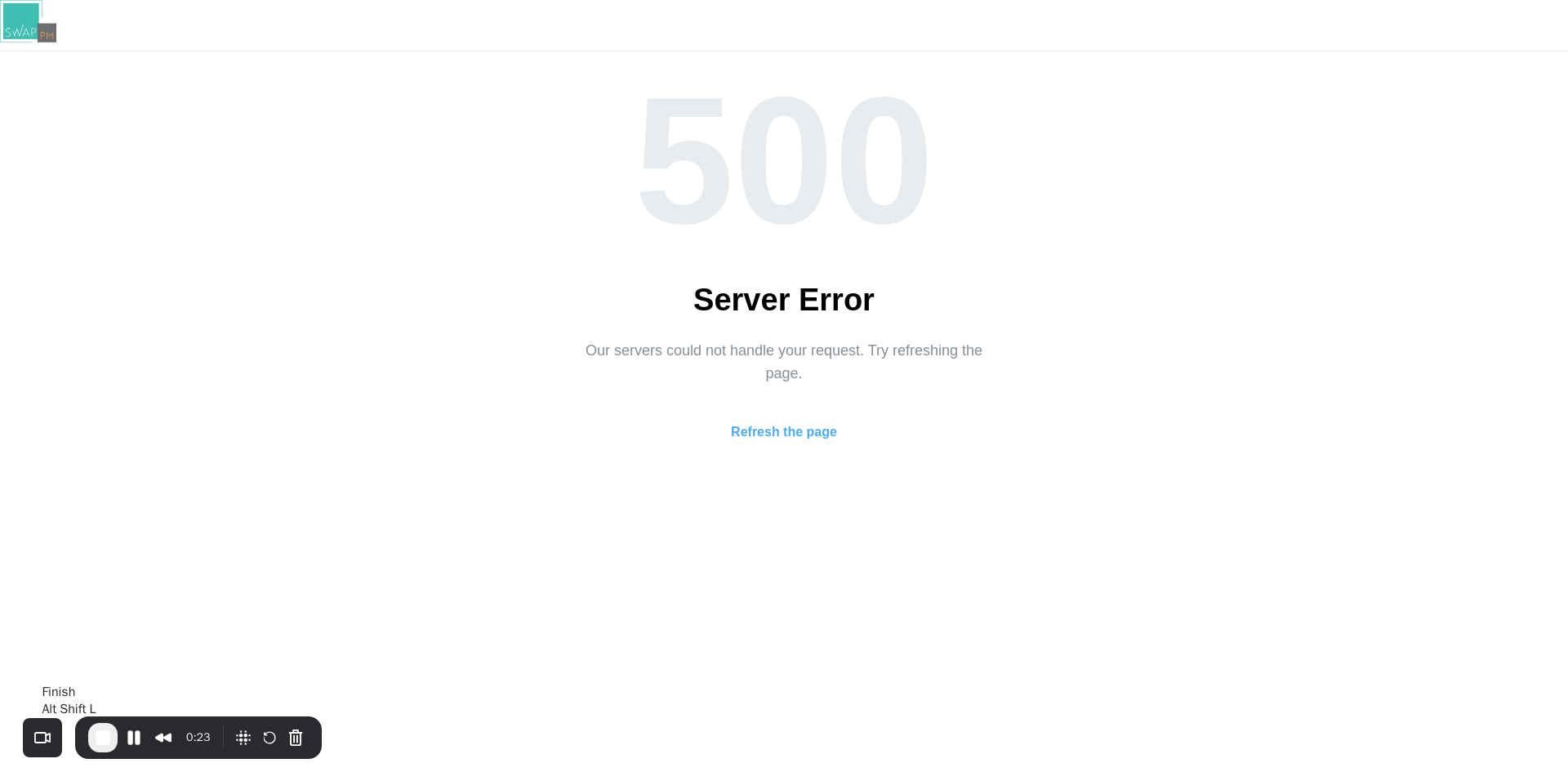 click at bounding box center (103, 738) 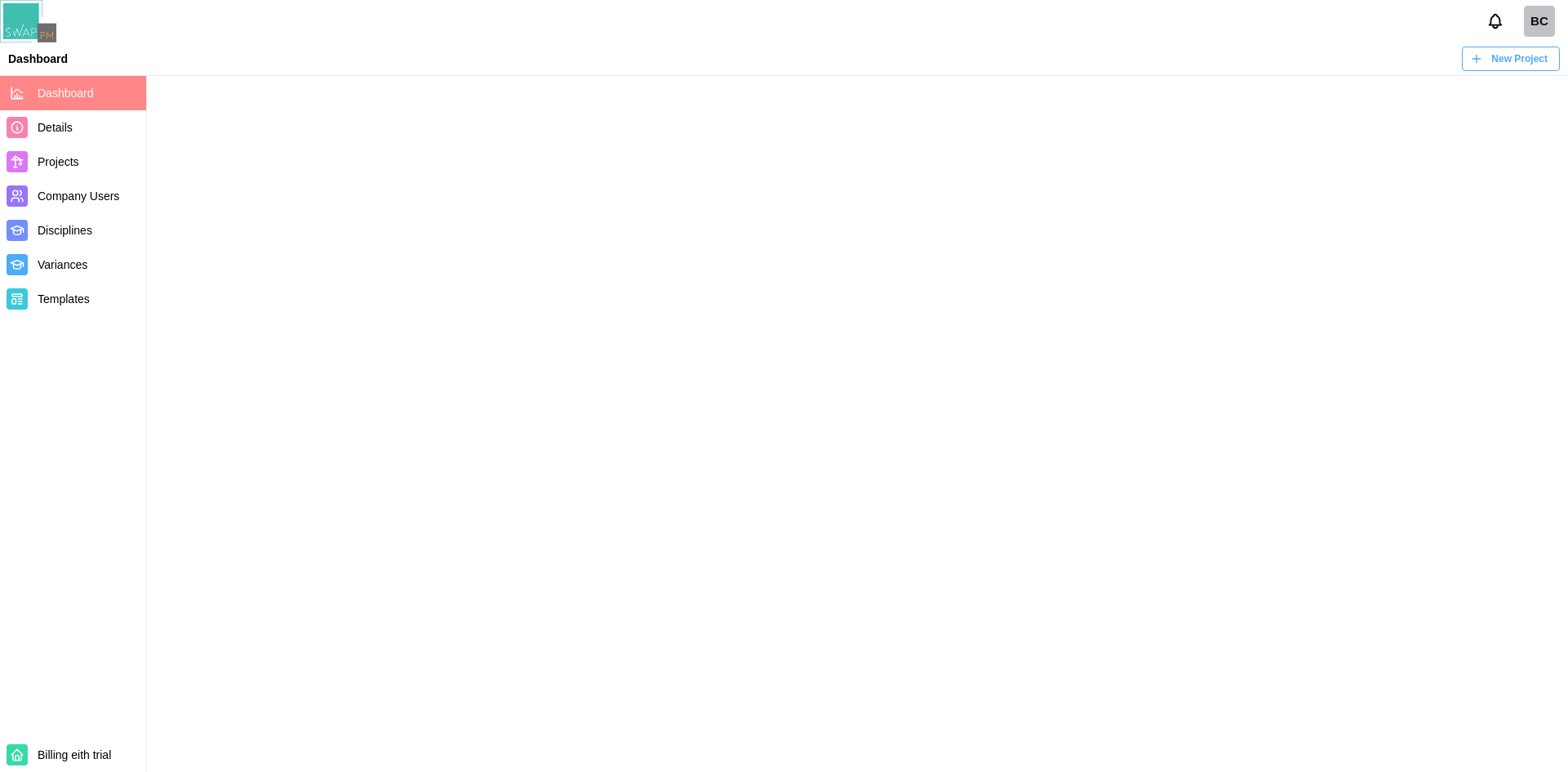 scroll, scrollTop: 0, scrollLeft: 0, axis: both 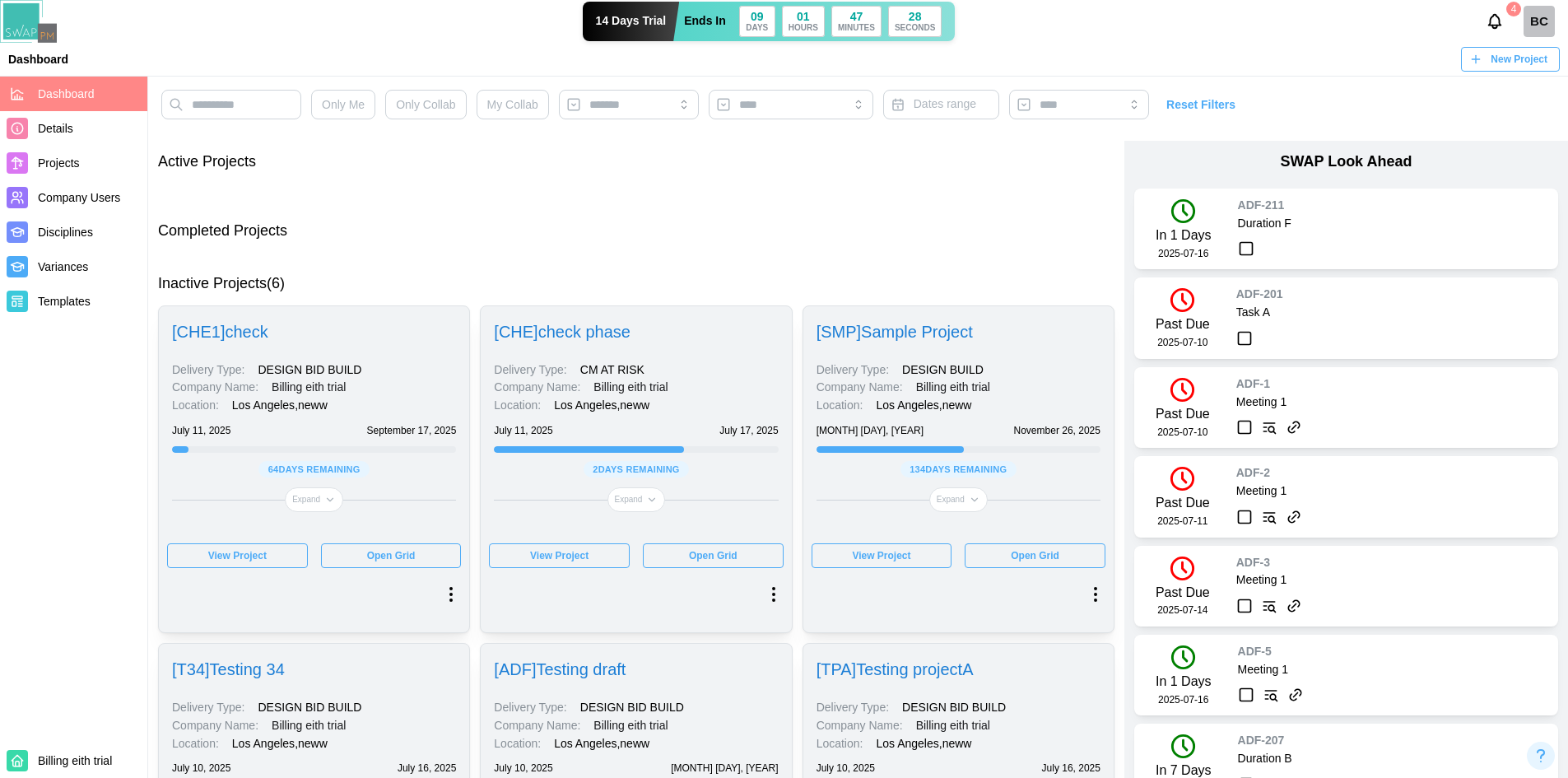 click on "Company Users" at bounding box center [79, 198] 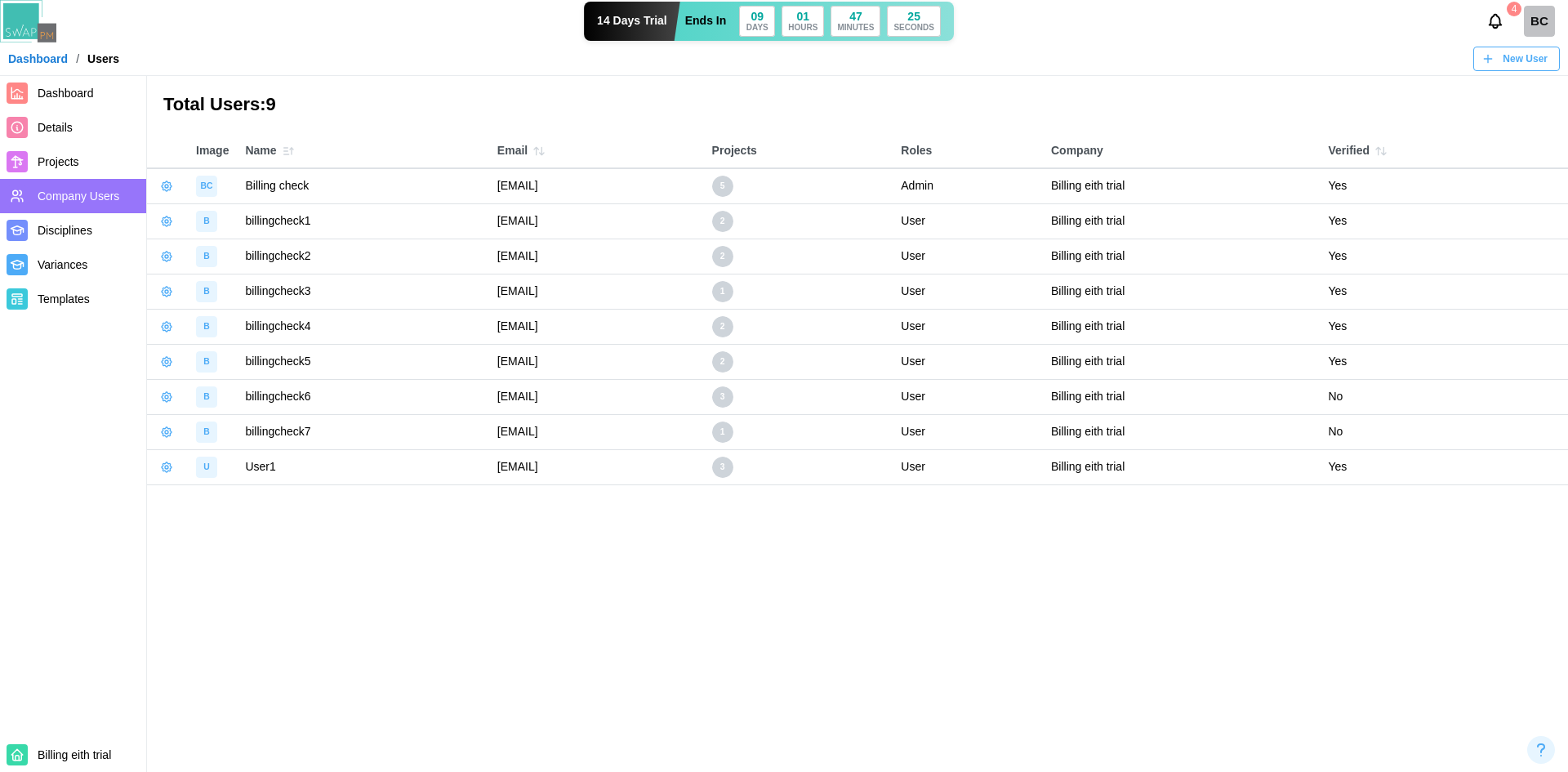 click 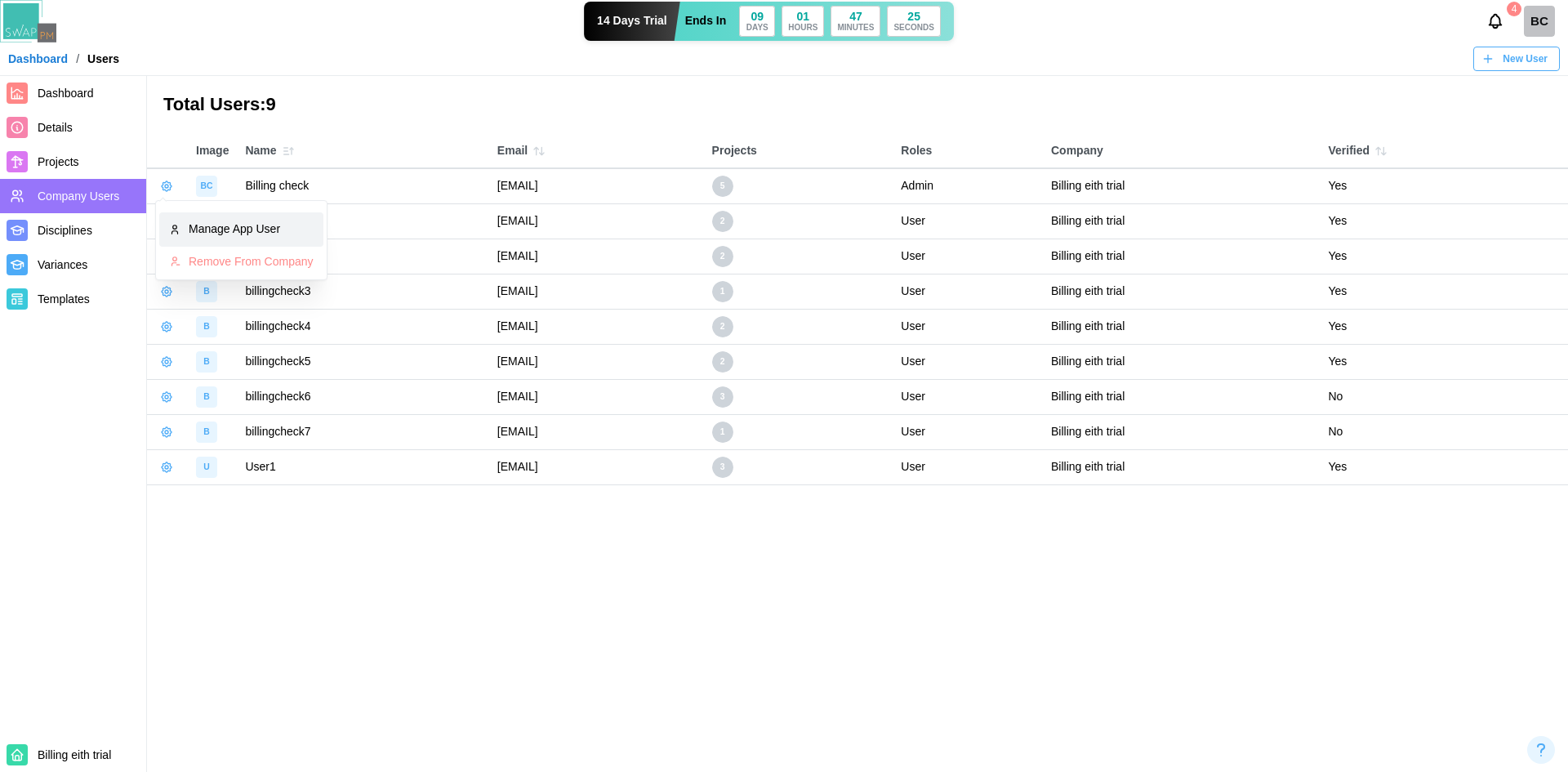 click 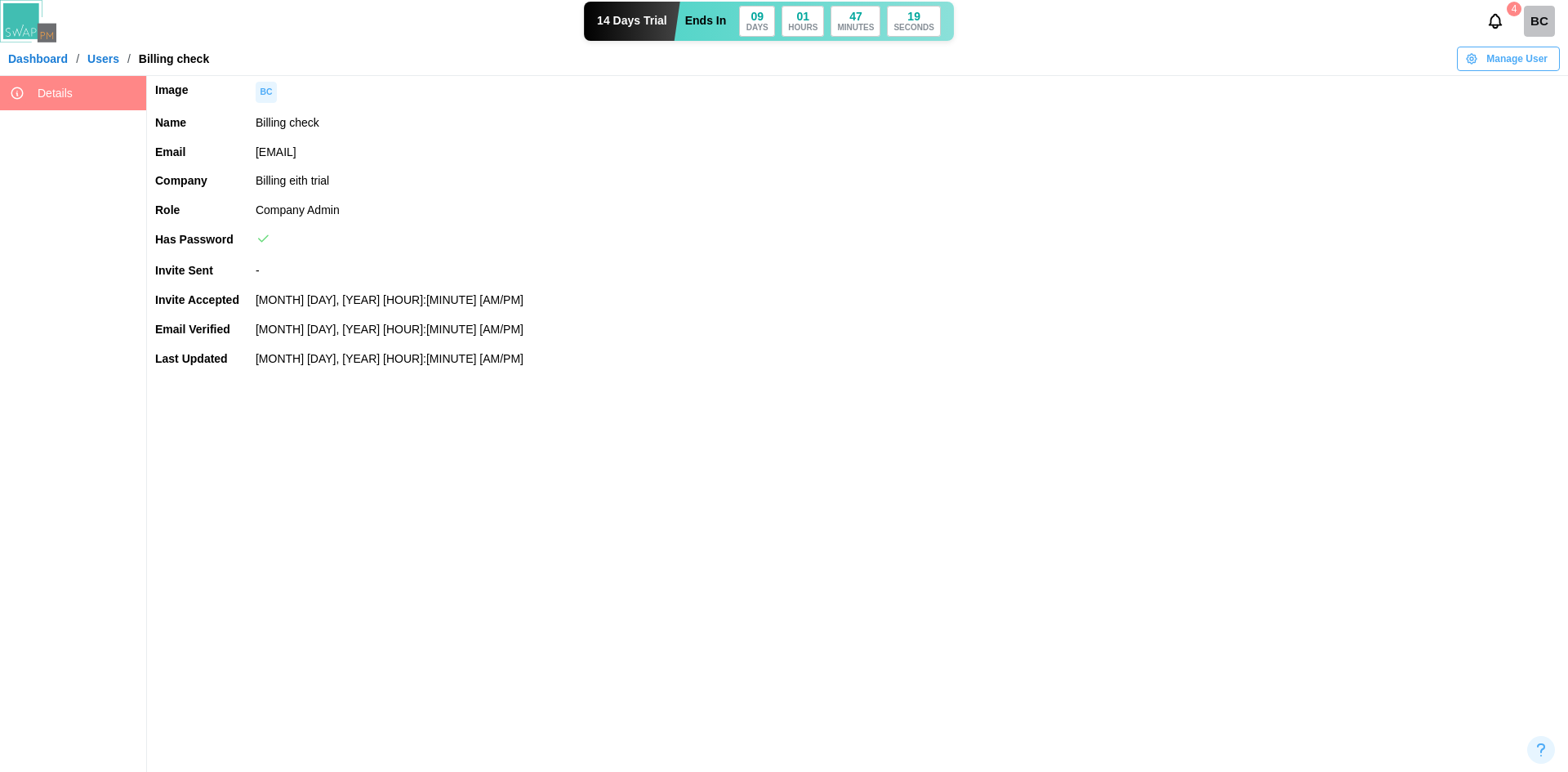 click on "Manage User" at bounding box center (1517, 59) 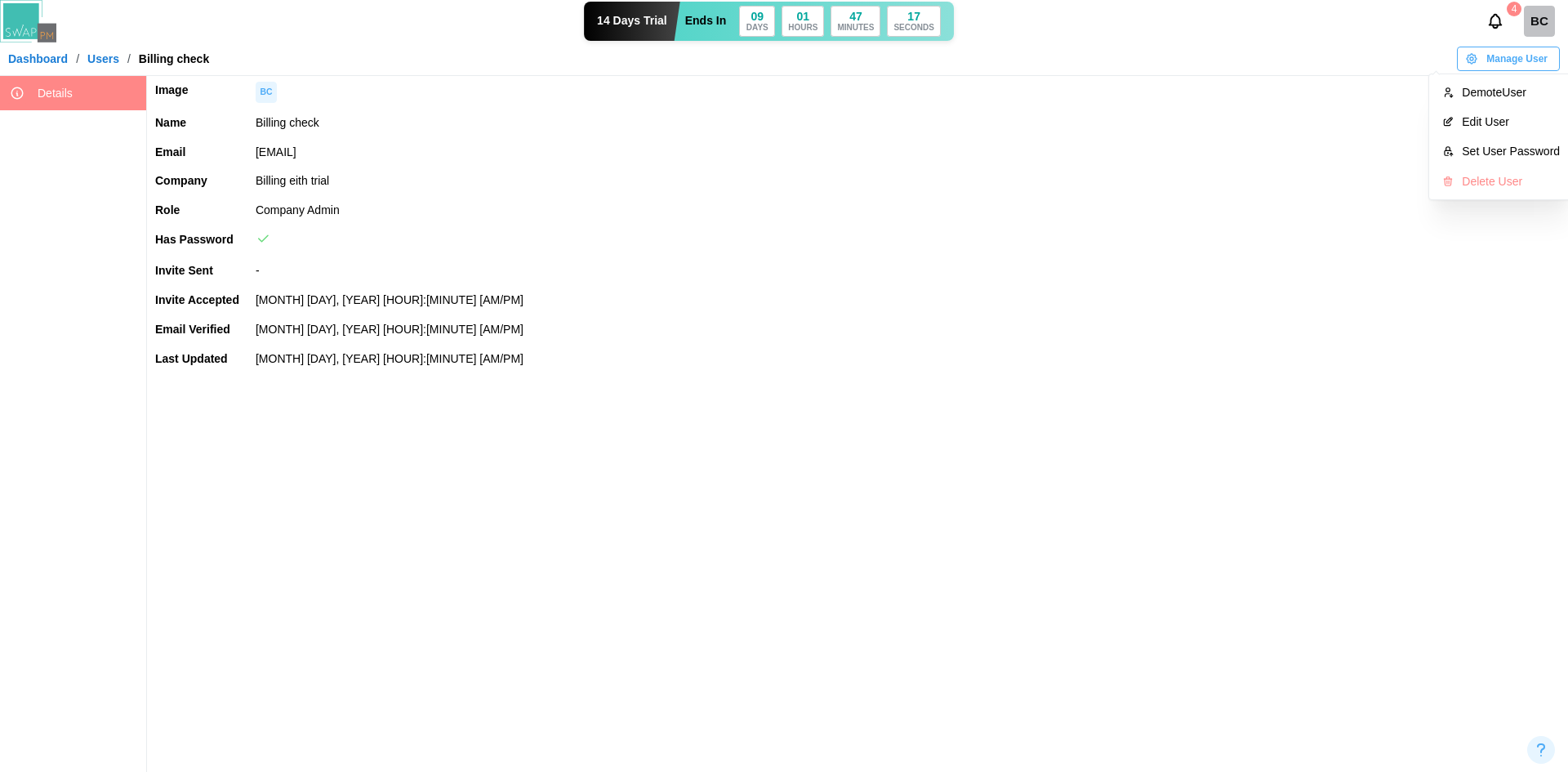 click on "Users" at bounding box center [103, 59] 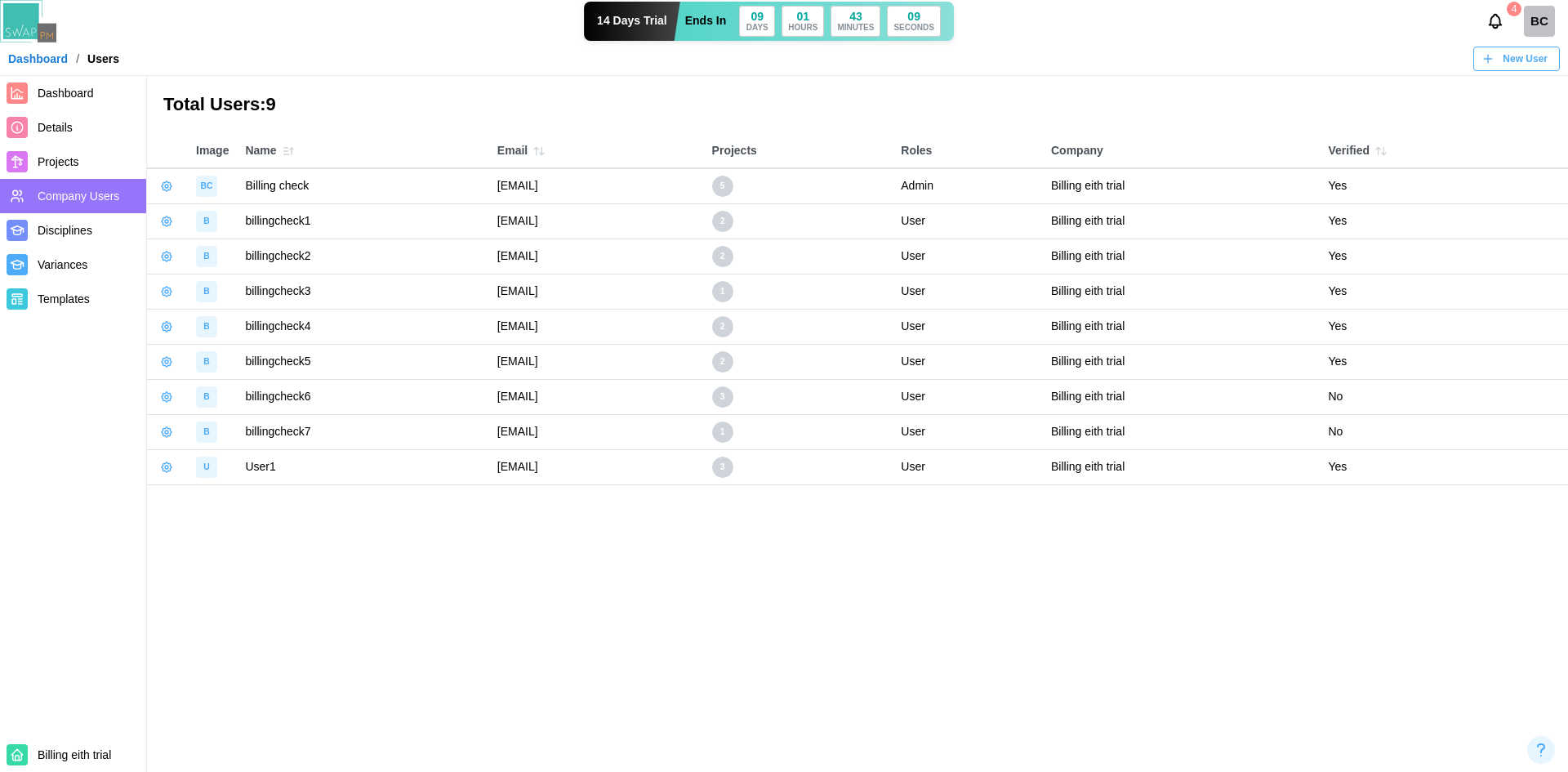 click on "Total Users:  9 Image Name Email Projects Roles Company Verified BC Billing check [EMAIL] 5 Admin Billing eith trial Yes B billingcheck1 [EMAIL] 2 User Billing eith trial Yes B billingcheck2 [EMAIL] 2 User Billing eith trial Yes B billingcheck3 [EMAIL] 1 User Billing eith trial Yes B billingcheck4 [EMAIL] 2 User Billing eith trial Yes B billingcheck5 [EMAIL] 2 User Billing eith trial Yes B billingcheck6 [EMAIL] 3 User Billing eith trial No B billingcheck7 [EMAIL] 1 User Billing eith trial No U User1 [EMAIL] 3 User Billing eith trial Yes" at bounding box center (784, 386) 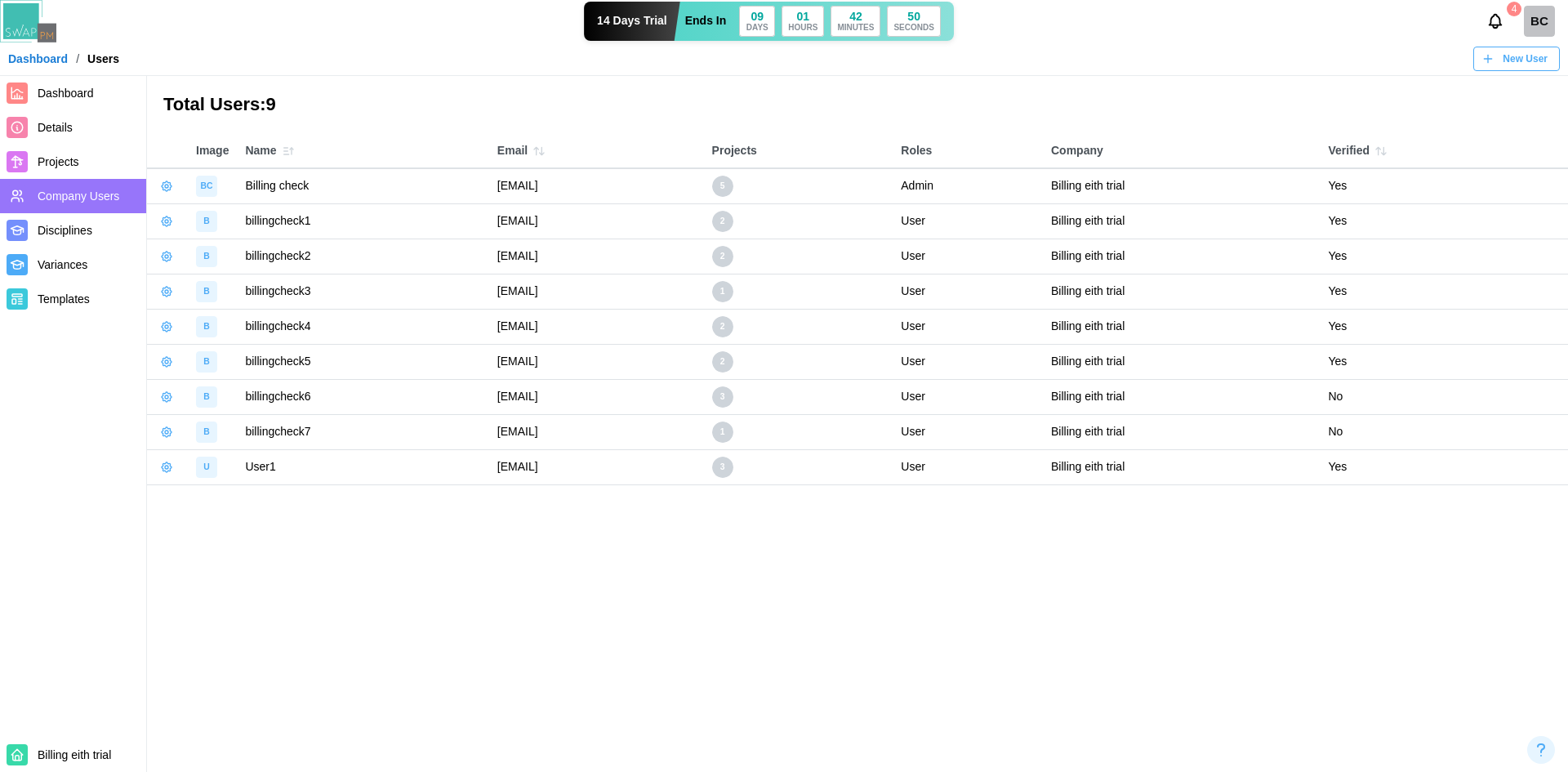 click on "Total Users:  9 Image Name Email Projects Roles Company Verified BC Billing check [EMAIL] 5 Admin Billing eith trial Yes B billingcheck1 [EMAIL] 2 User Billing eith trial Yes B billingcheck2 [EMAIL] 2 User Billing eith trial Yes B billingcheck3 [EMAIL] 1 User Billing eith trial Yes B billingcheck4 [EMAIL] 2 User Billing eith trial Yes B billingcheck5 [EMAIL] 2 User Billing eith trial Yes B billingcheck6 [EMAIL] 3 User Billing eith trial No B billingcheck7 [EMAIL] 1 User Billing eith trial No U User1 [EMAIL] 3 User Billing eith trial Yes" at bounding box center (784, 386) 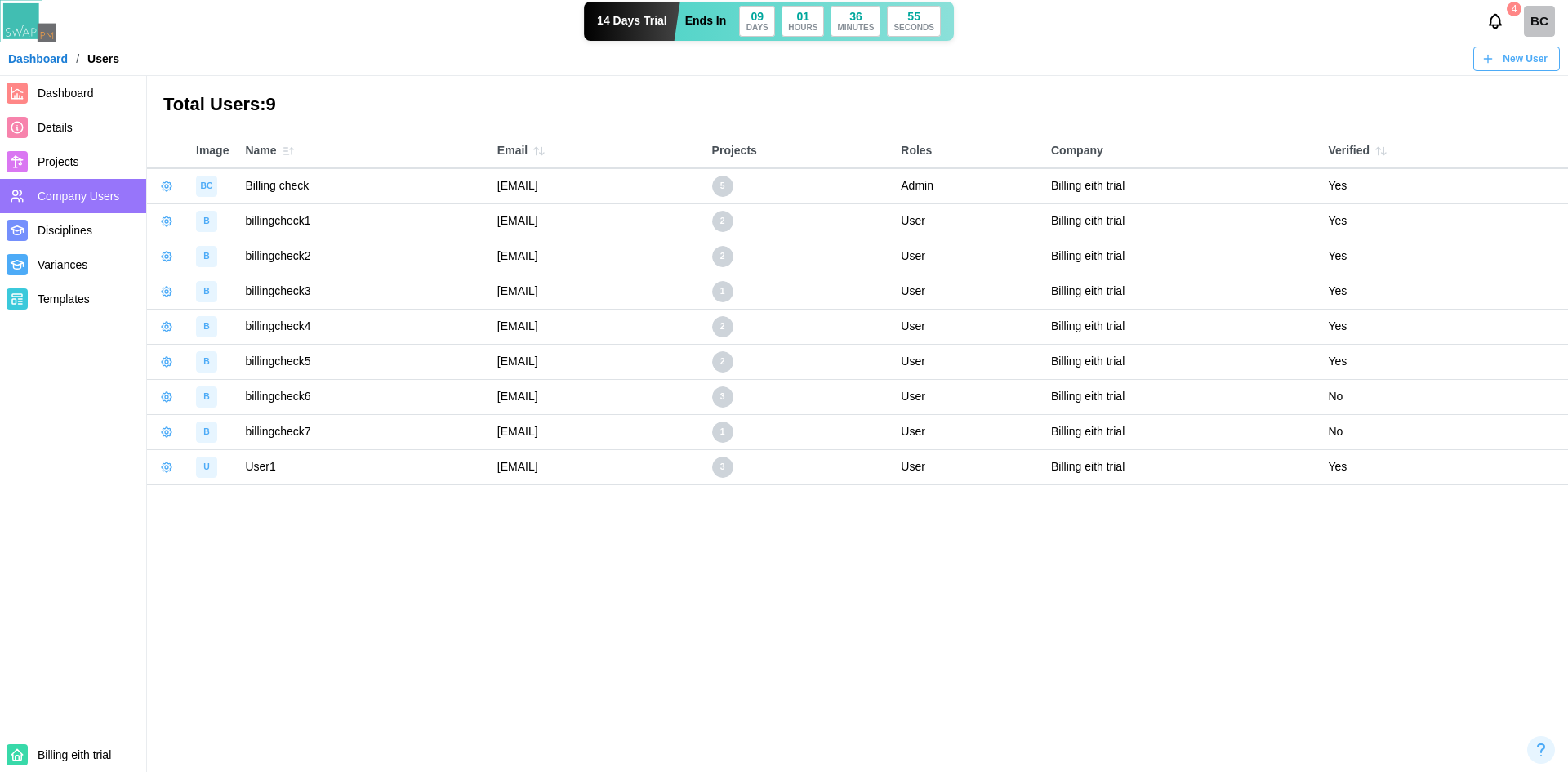 click 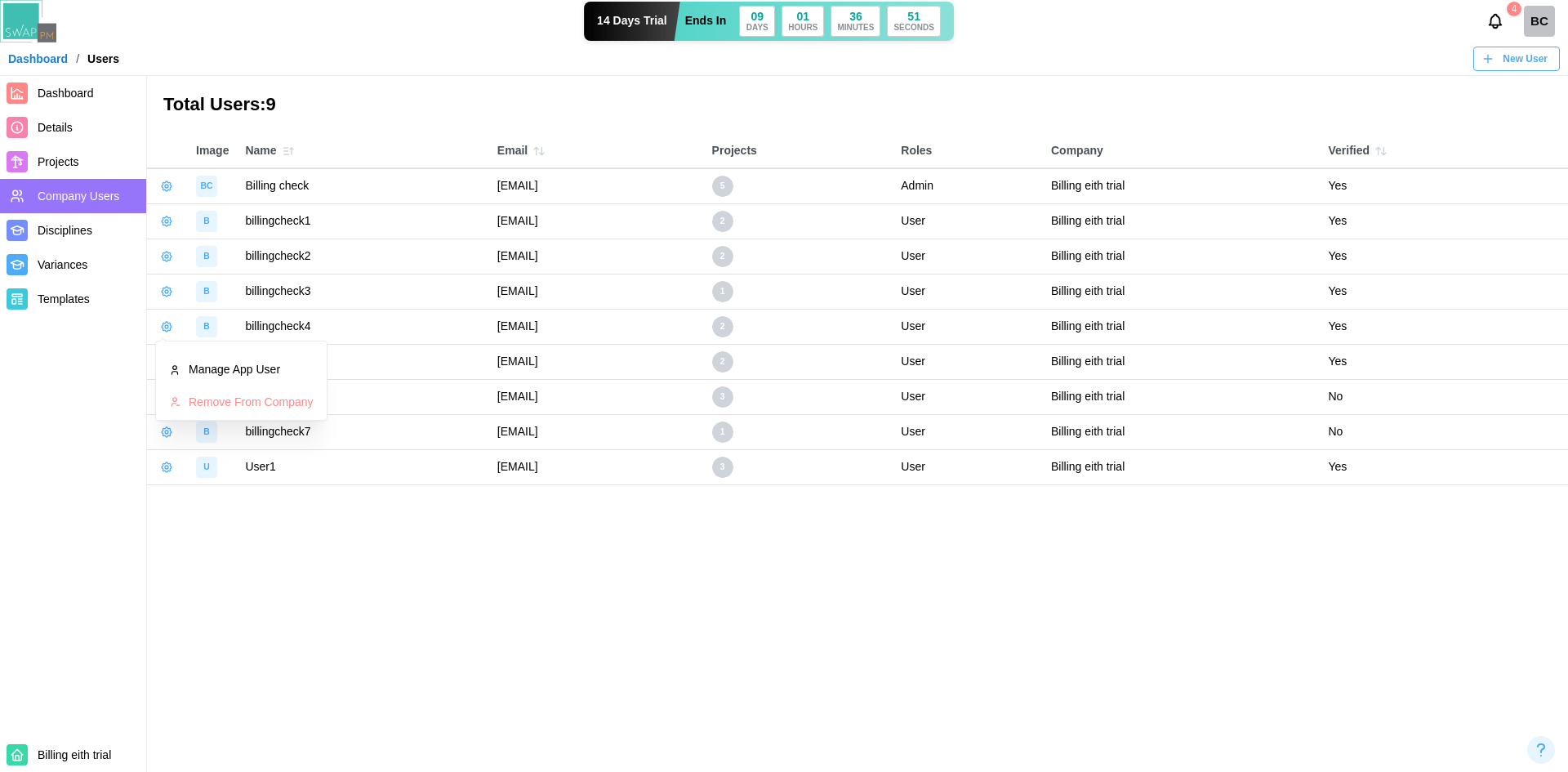 click on "Total Users:  9 Image Name Email Projects Roles Company Verified BC Billing check [EMAIL] 5 Admin Billing eith trial Yes B billingcheck1 [EMAIL] 2 User Billing eith trial Yes B billingcheck2 [EMAIL] 2 User Billing eith trial Yes B billingcheck3 [EMAIL] 1 User Billing eith trial Yes B billingcheck4 [EMAIL] 2 User Billing eith trial Yes B billingcheck5 [EMAIL] 2 User Billing eith trial Yes B billingcheck6 [EMAIL] 3 User Billing eith trial No B billingcheck7 [EMAIL] 1 User Billing eith trial No U User1 [EMAIL] 3 User Billing eith trial Yes" at bounding box center (784, 386) 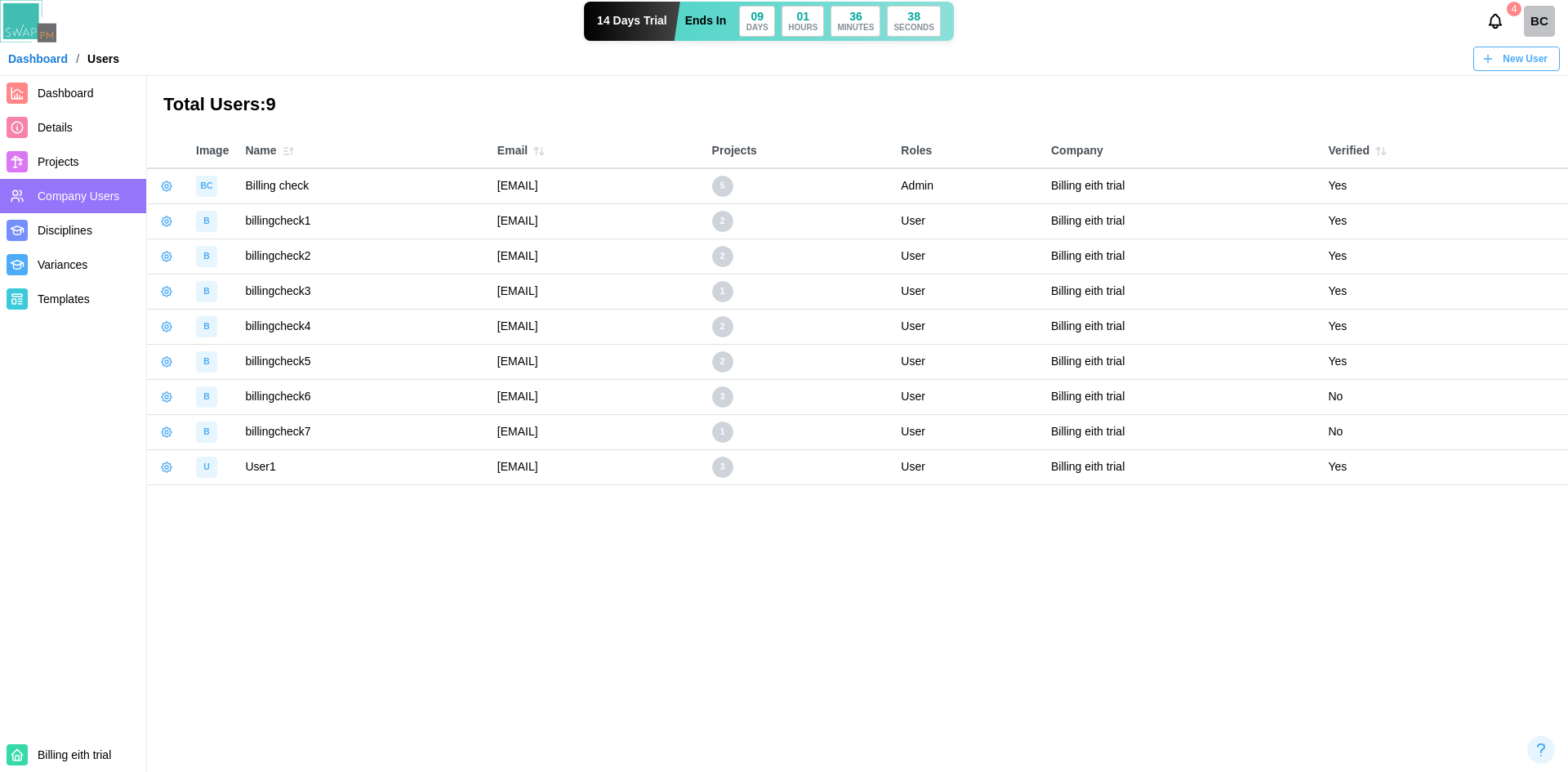 click on "Projects" at bounding box center (58, 162) 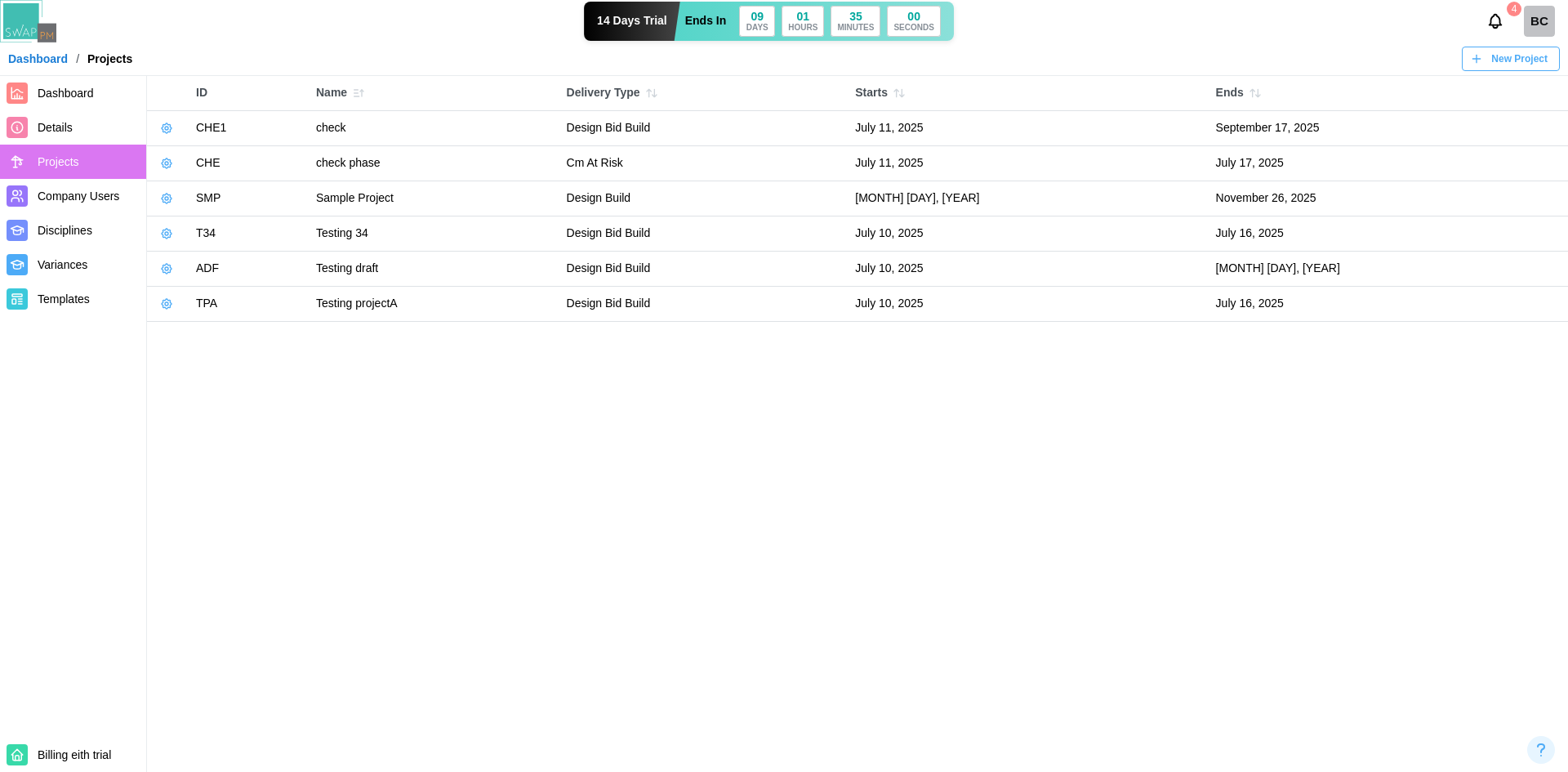drag, startPoint x: 172, startPoint y: 131, endPoint x: 510, endPoint y: 629, distance: 601.8704 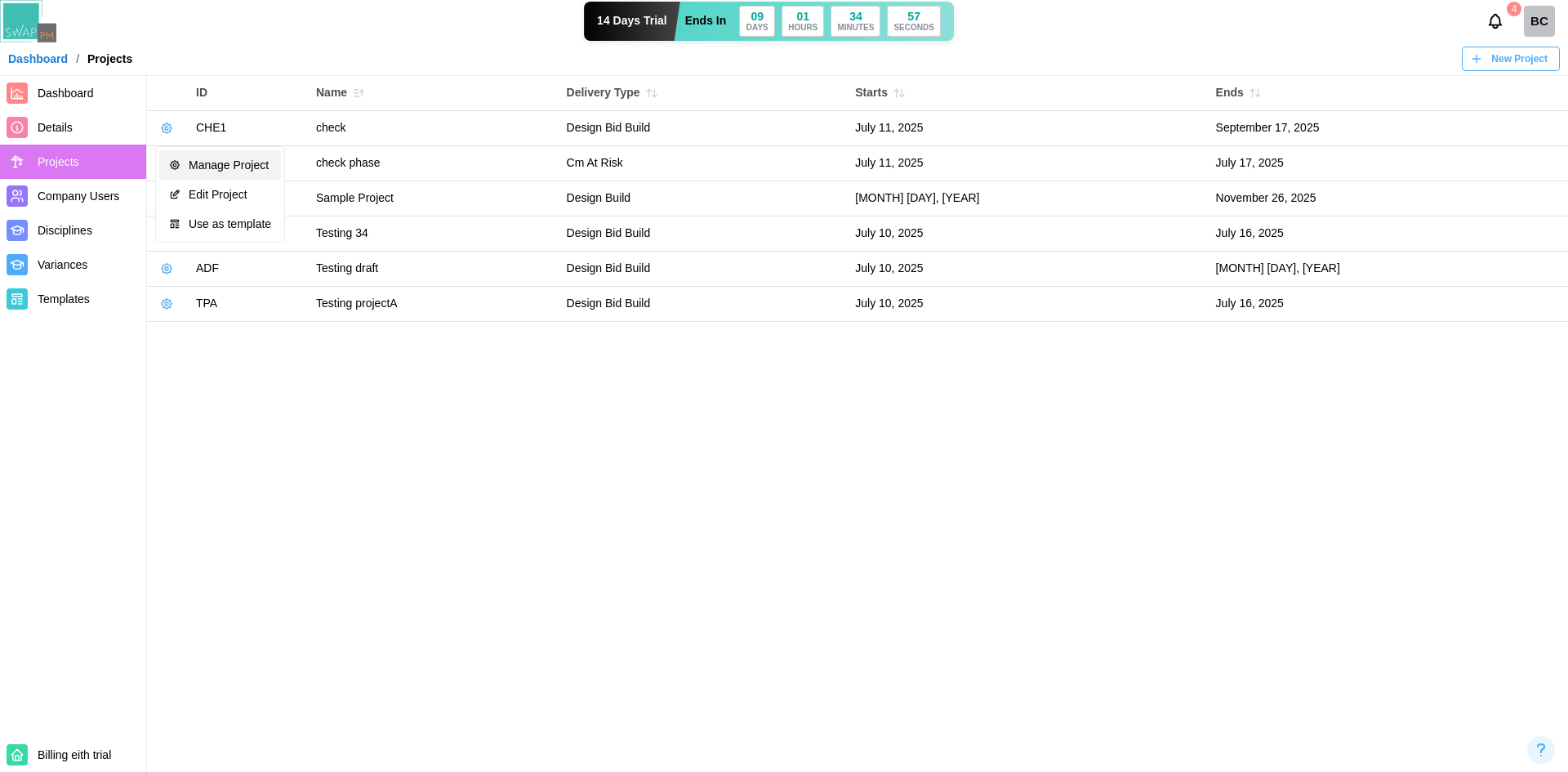 click on "Manage Project" at bounding box center (220, 165) 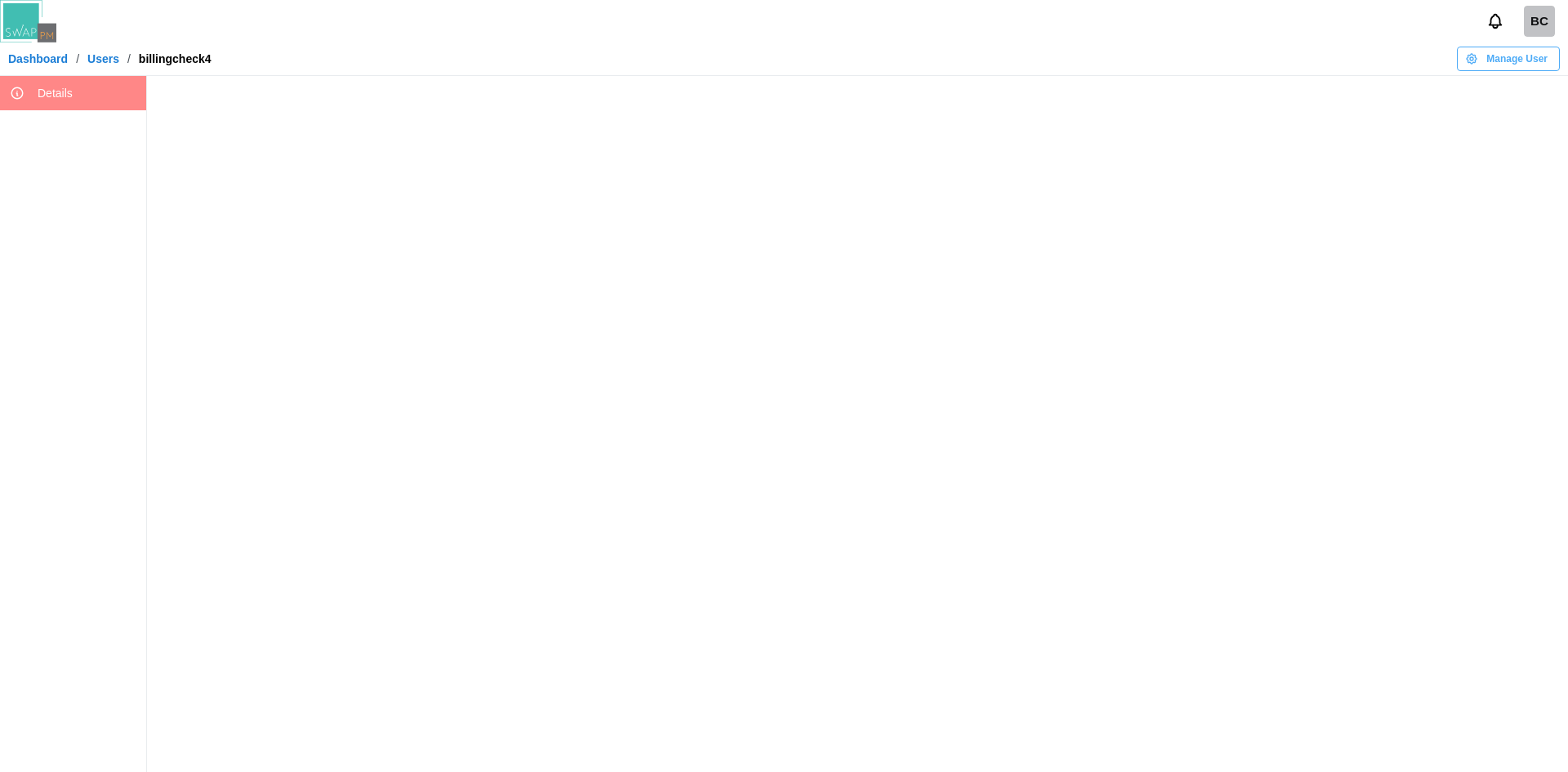 scroll, scrollTop: 0, scrollLeft: 0, axis: both 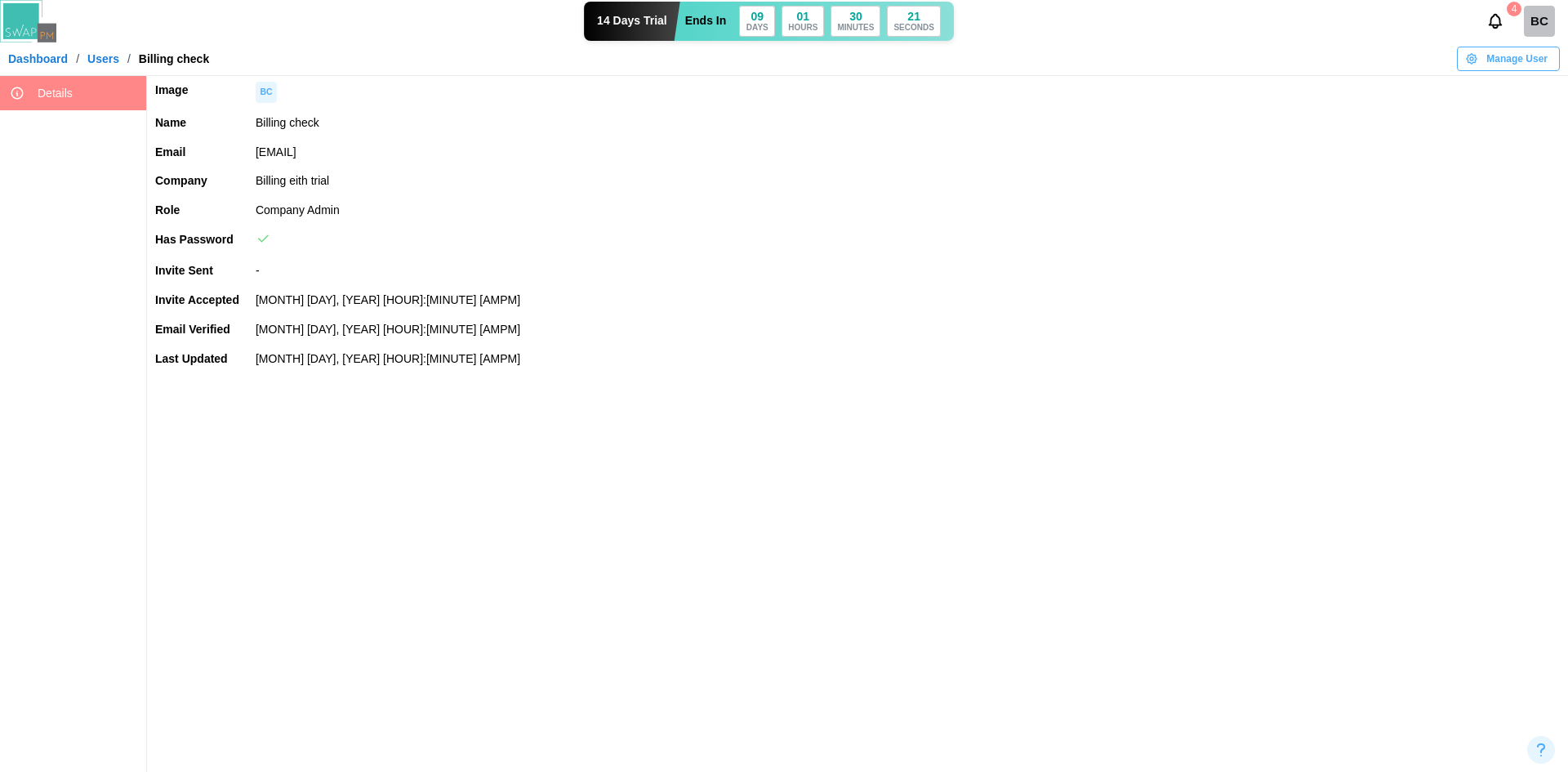 click on "Manage User" at bounding box center [1517, 59] 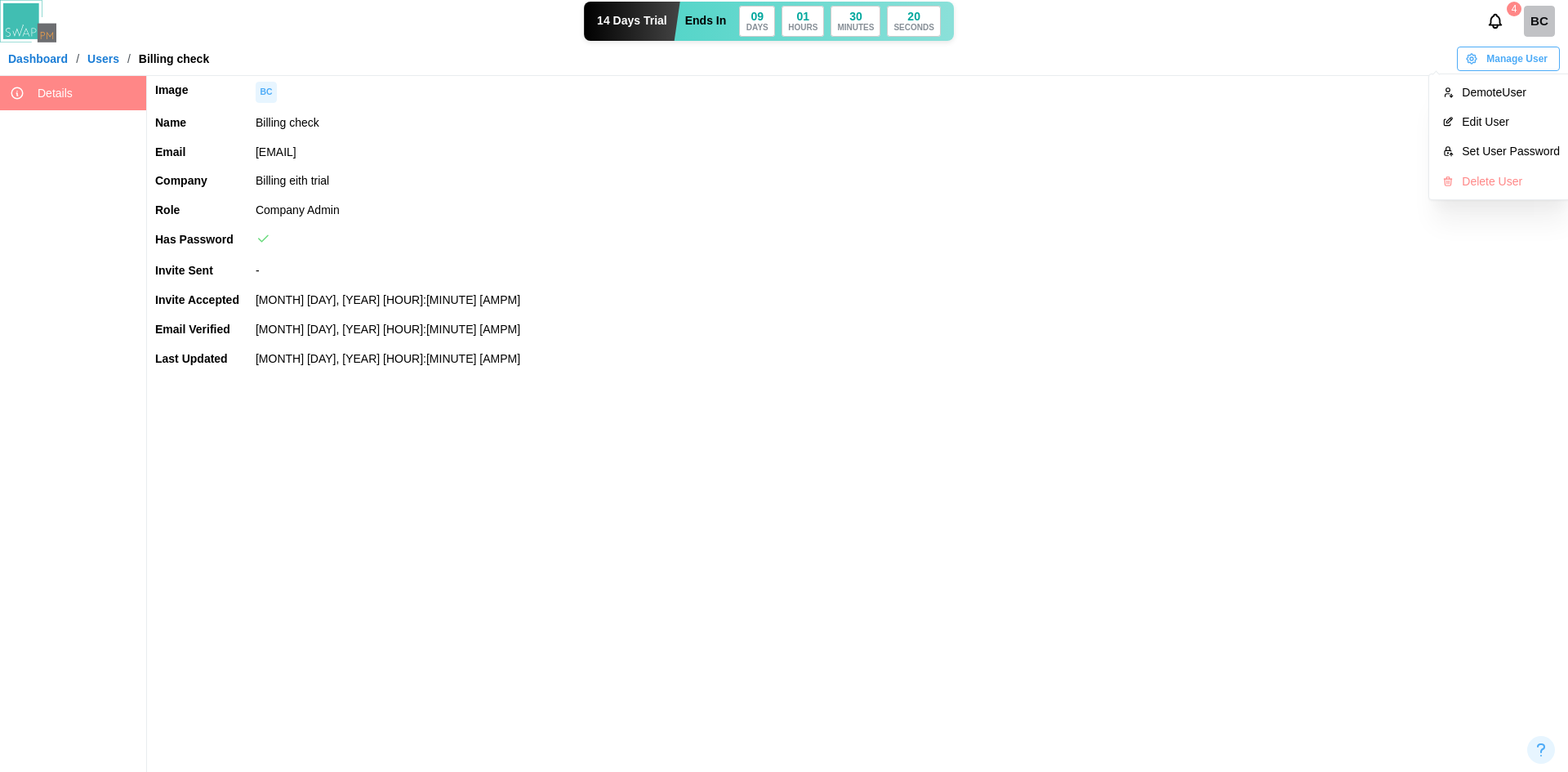 click on "Billing eith trial" at bounding box center [907, 181] 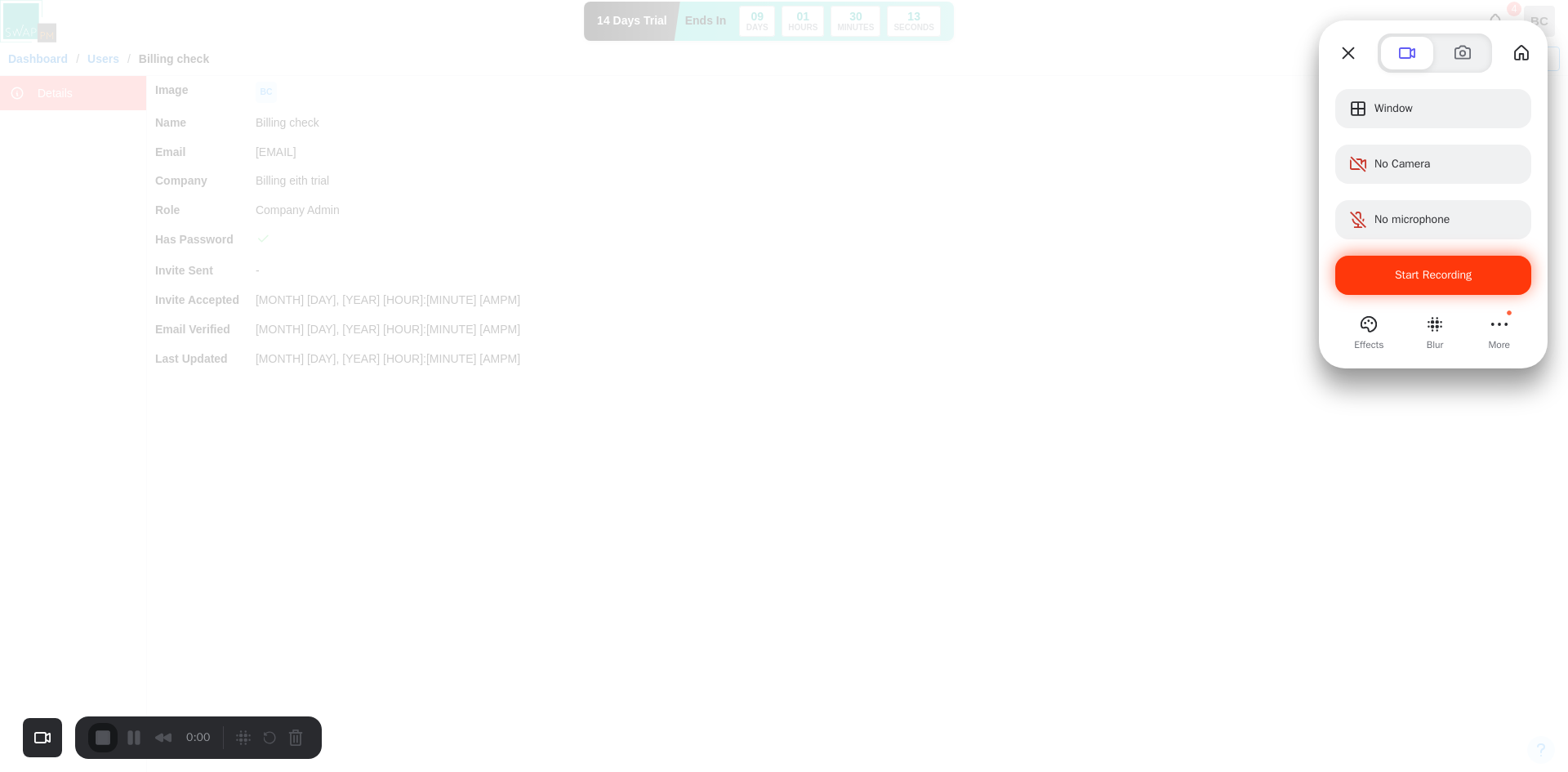 click on "Start Recording" at bounding box center [1433, 275] 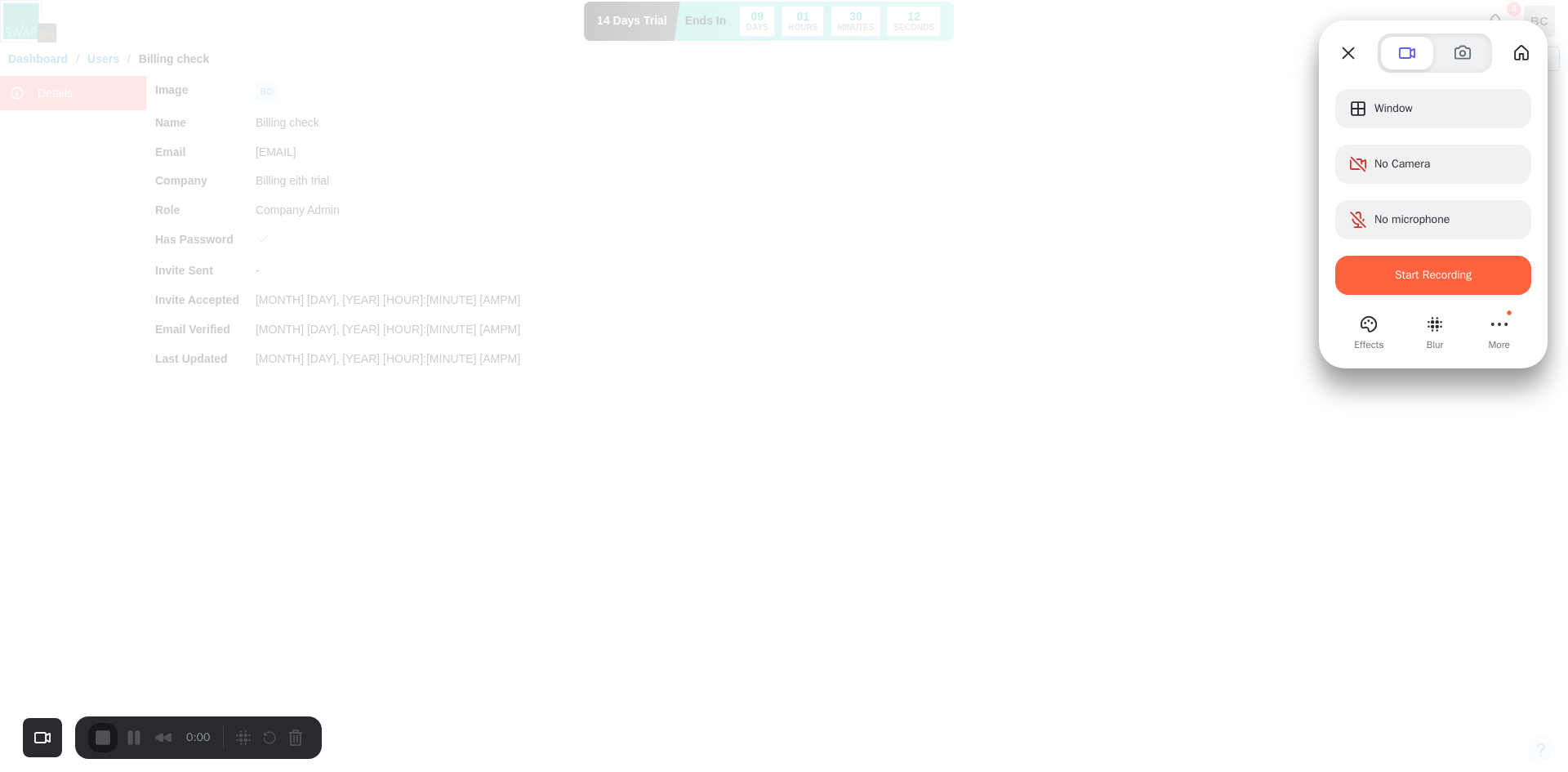 click on "Cancel Yes, proceed" at bounding box center [784, 1691] 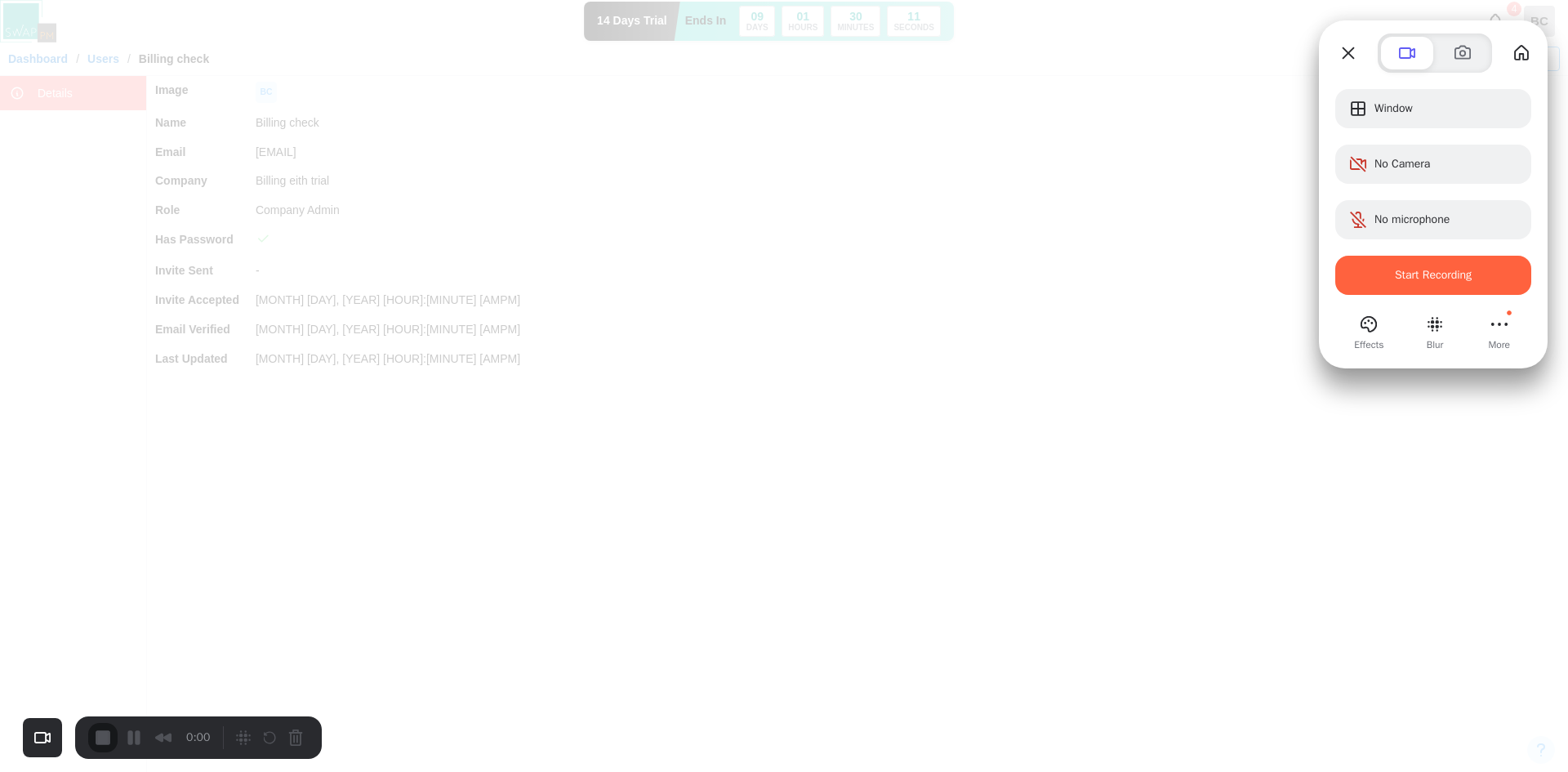 click on "Yes, proceed" at bounding box center (512, 1699) 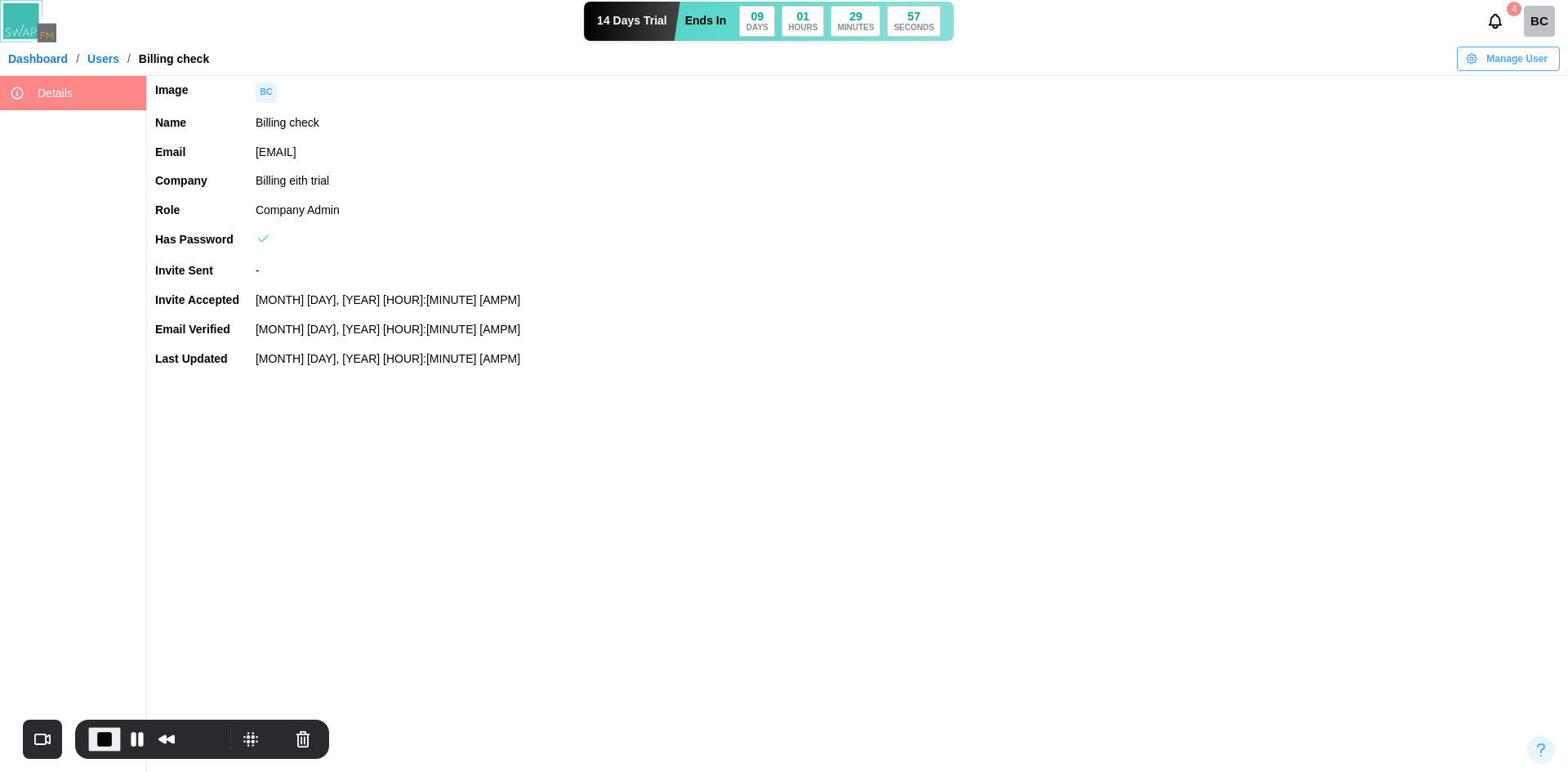 click on "Users" at bounding box center (103, 59) 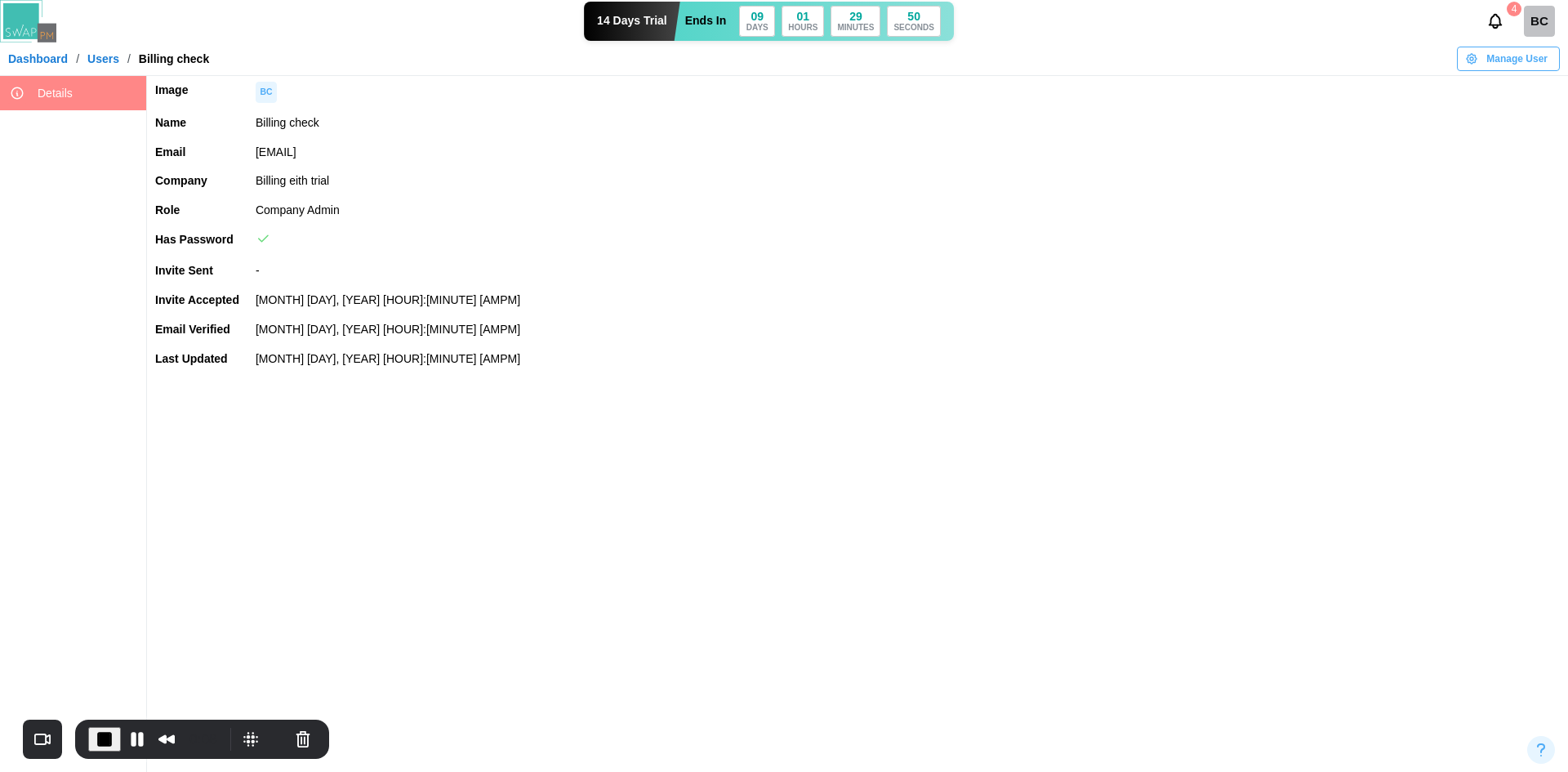 click on "14 Days Trial Ends In 09 DAYS 01 HOURS 29 MINUTES 50 SECONDS 4 BC Dashboard / Users / Billing check Manage User" at bounding box center (784, 38) 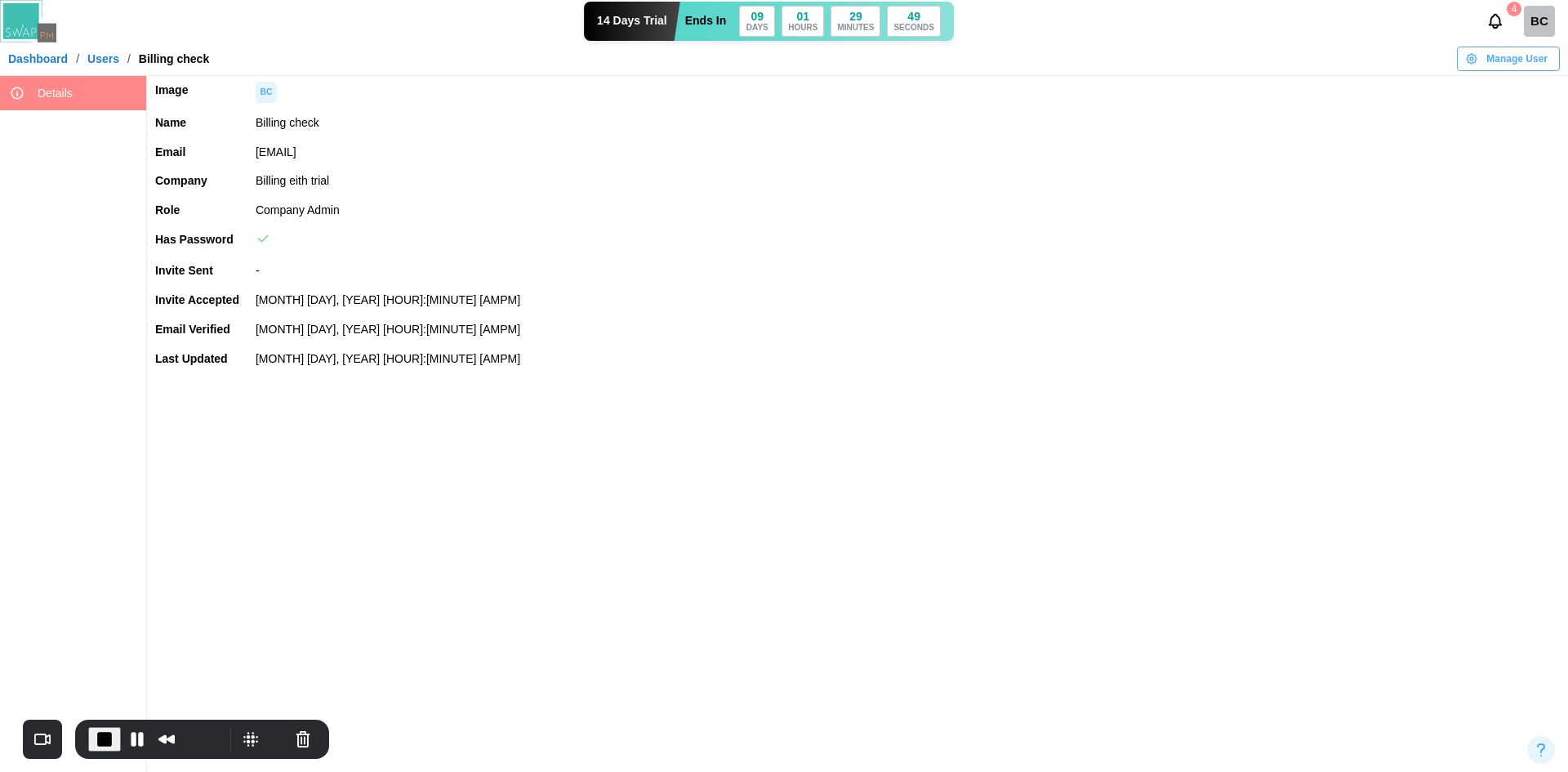click on "Manage User" at bounding box center (1517, 59) 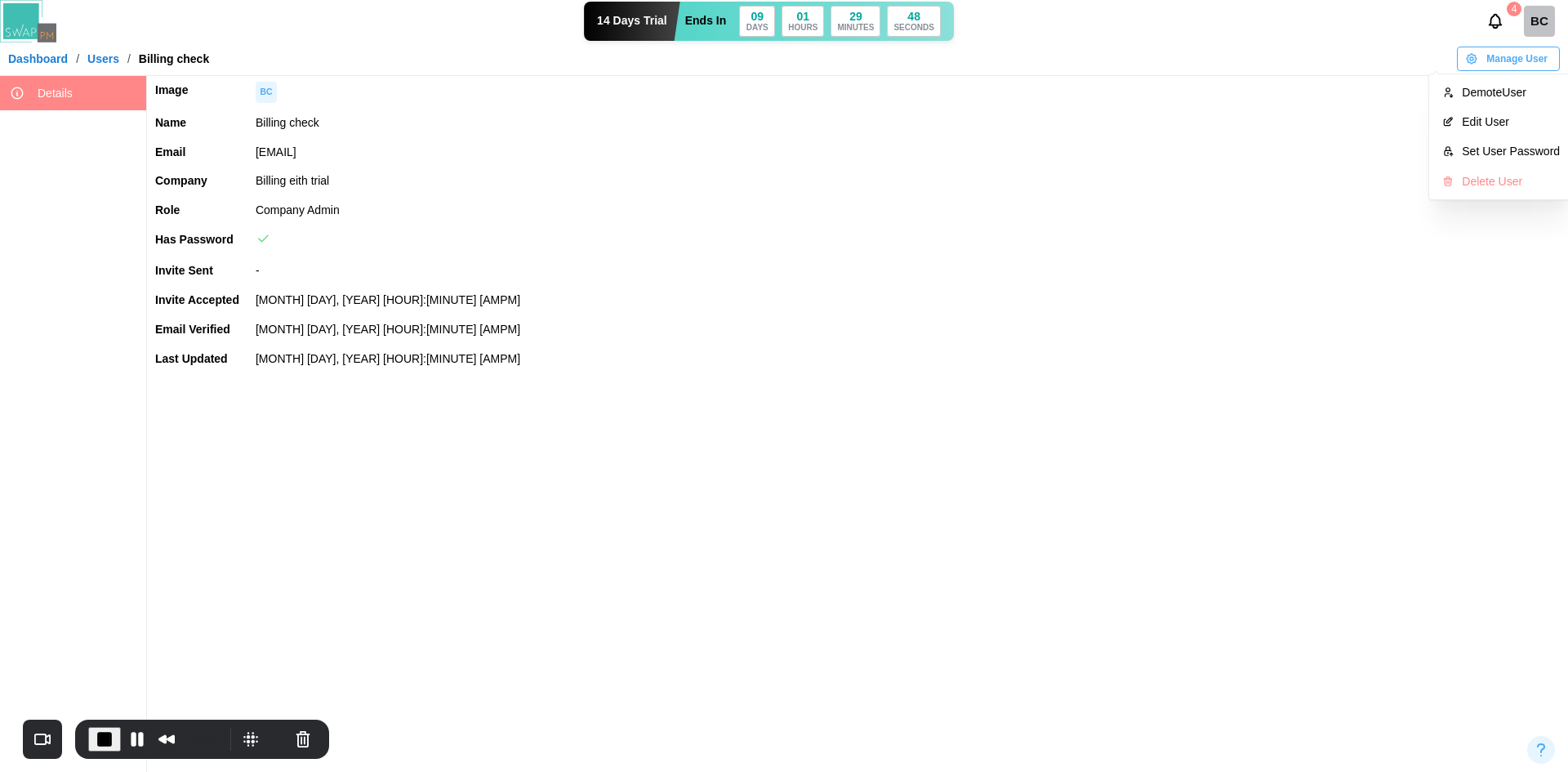 click on "Billing check" at bounding box center [907, 123] 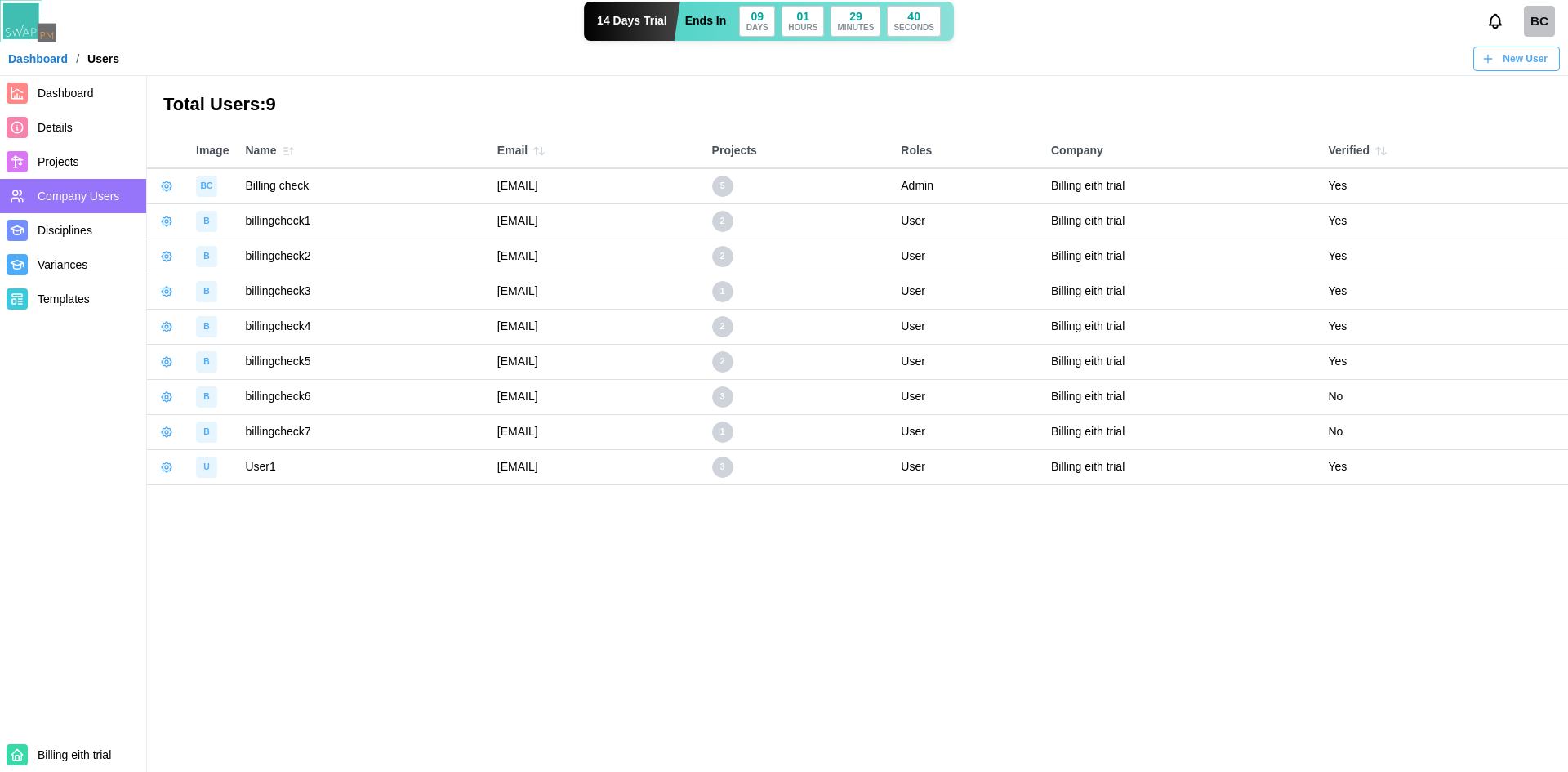 scroll, scrollTop: 0, scrollLeft: 0, axis: both 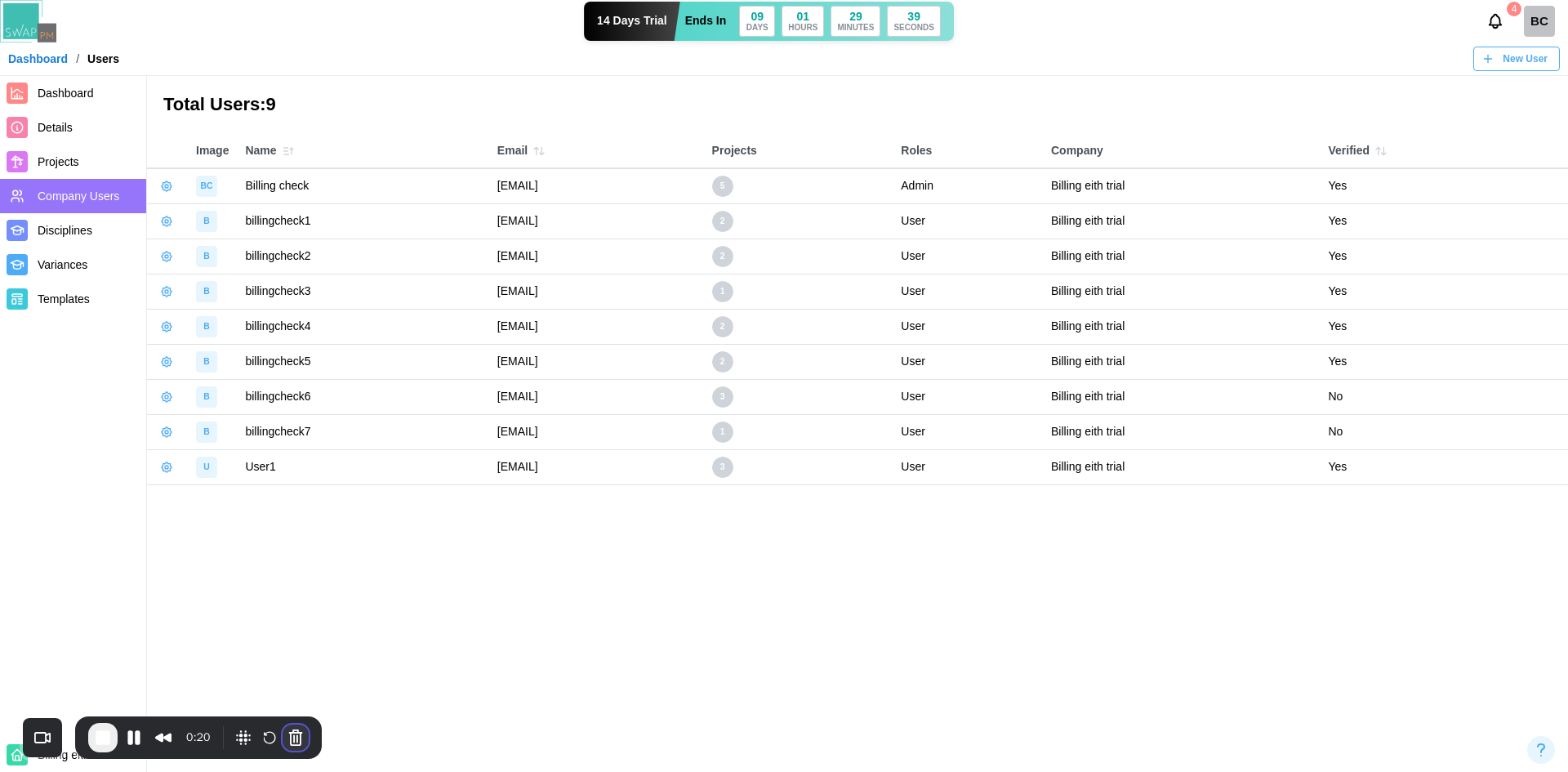 click at bounding box center [296, 738] 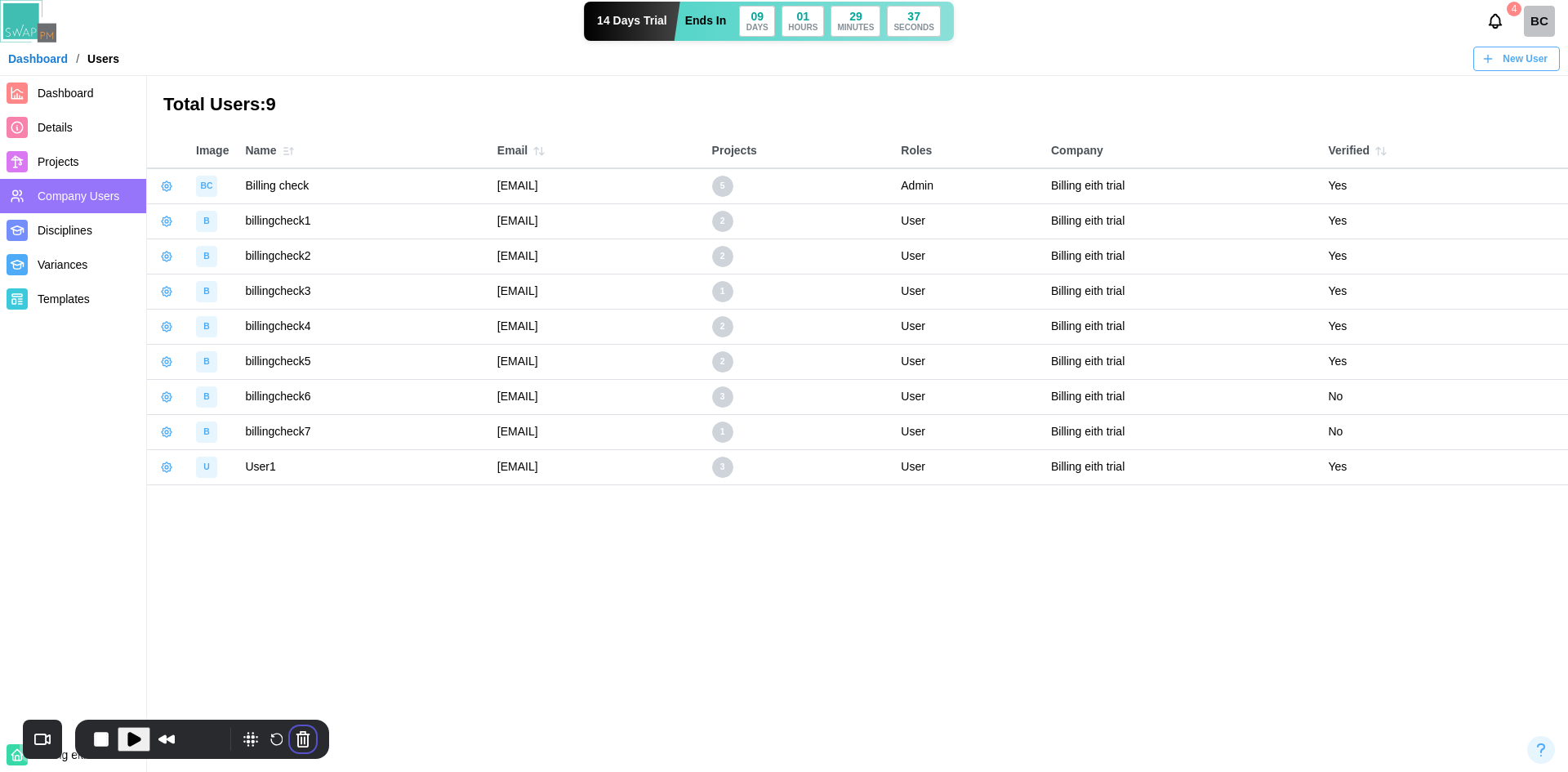 click on "Cancel recording" at bounding box center (646, 919) 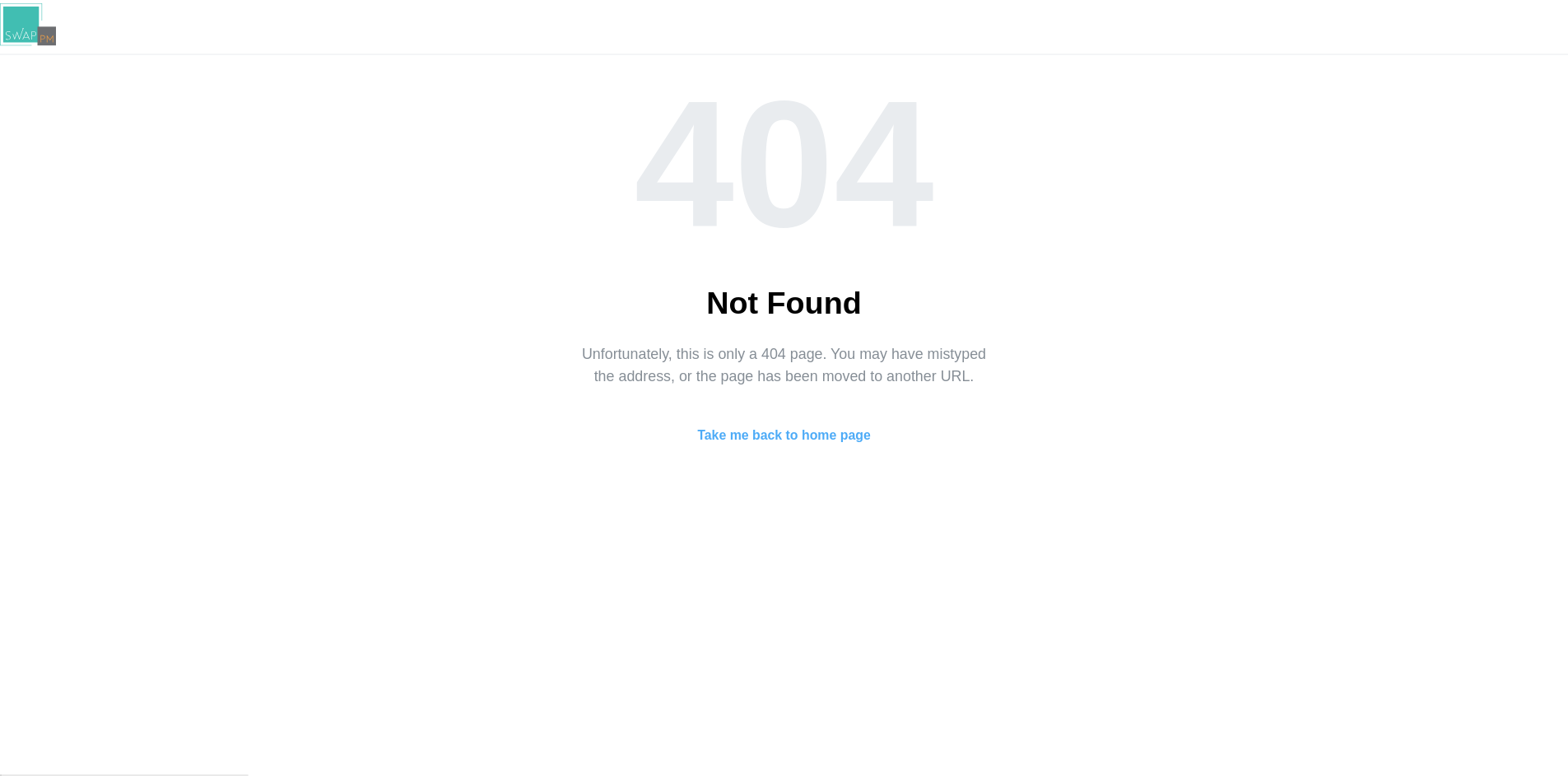 scroll, scrollTop: 0, scrollLeft: 0, axis: both 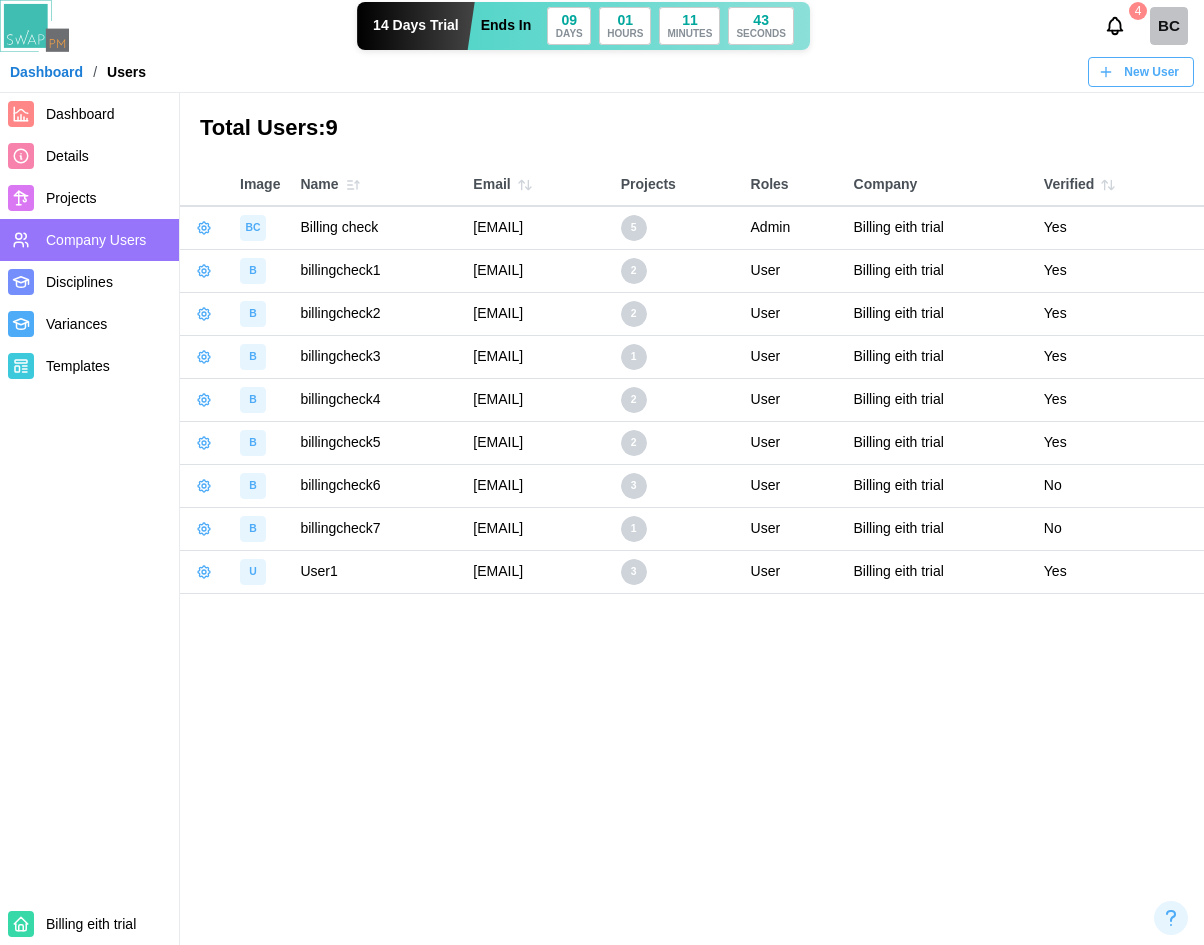 click on "Projects" at bounding box center [71, 198] 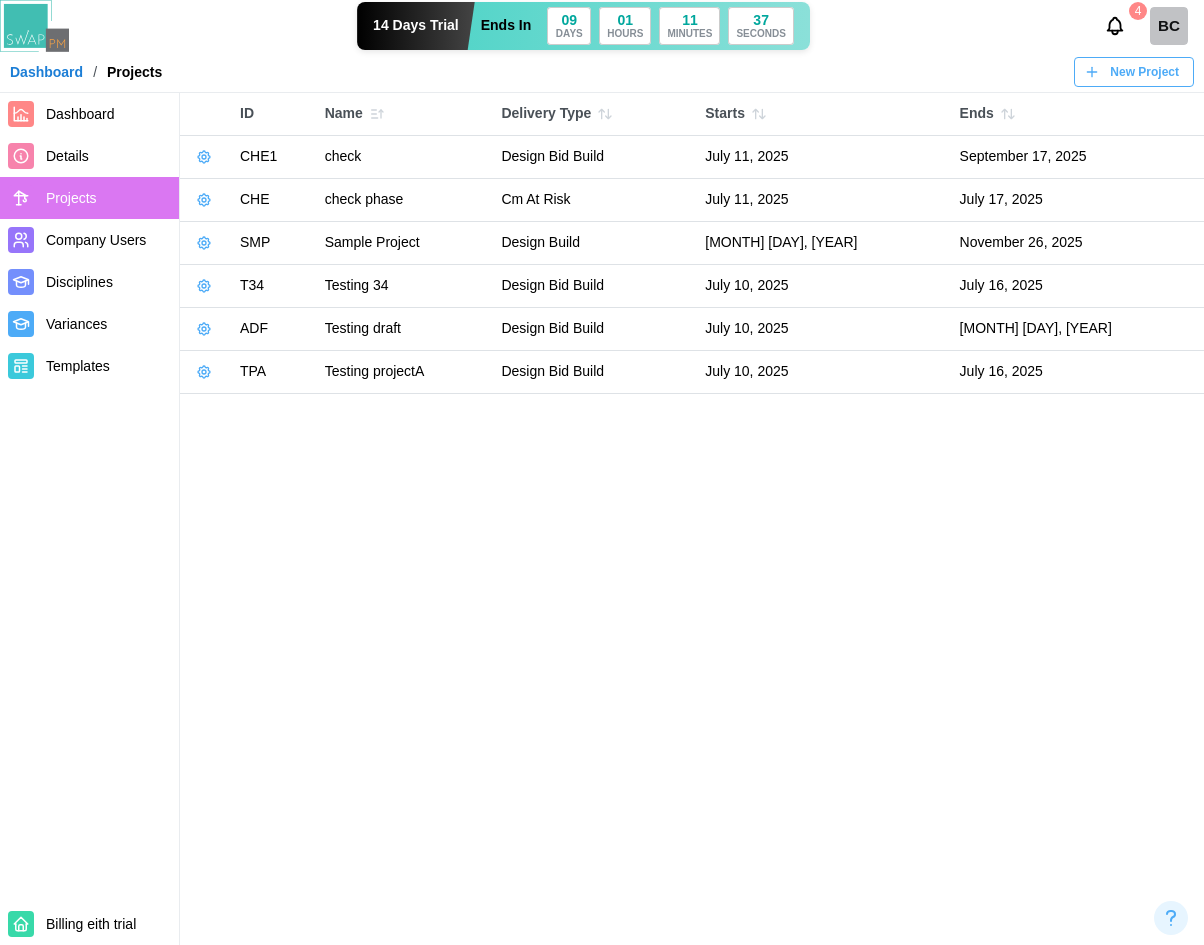 click 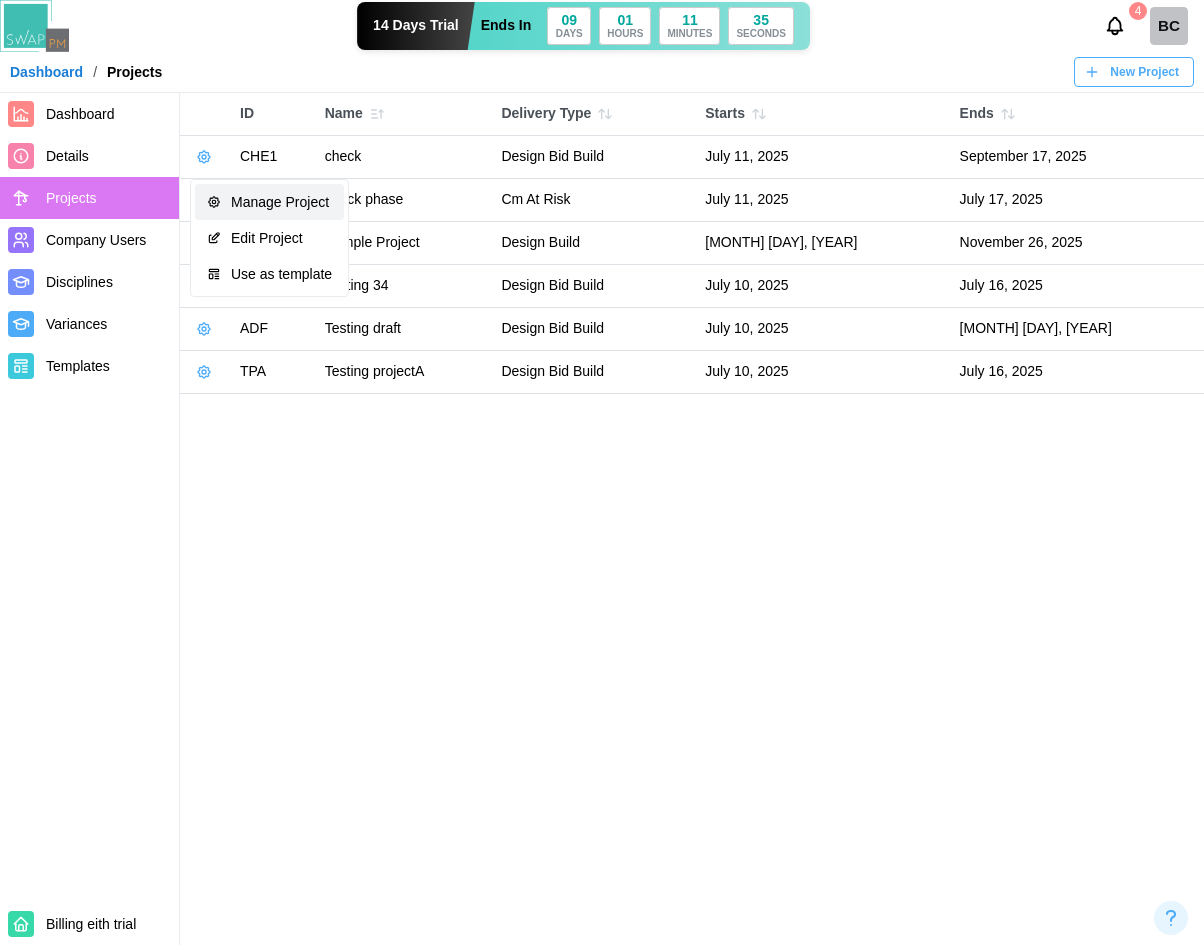 click 